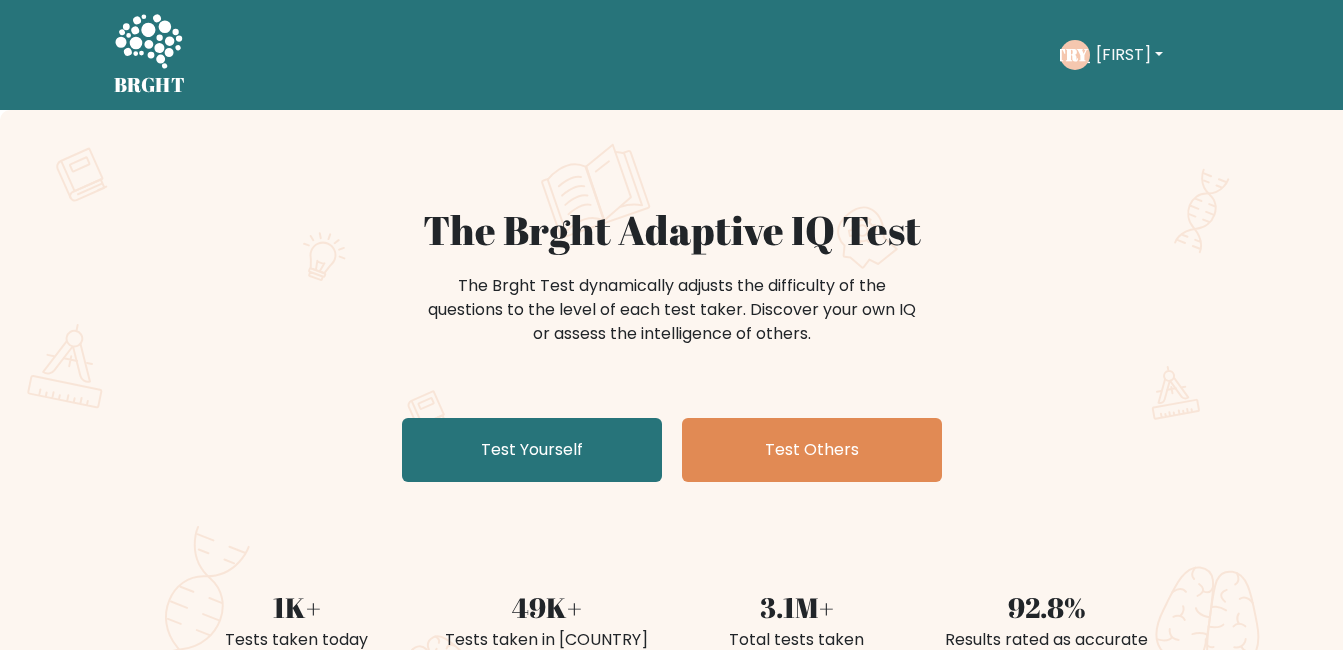 scroll, scrollTop: 0, scrollLeft: 0, axis: both 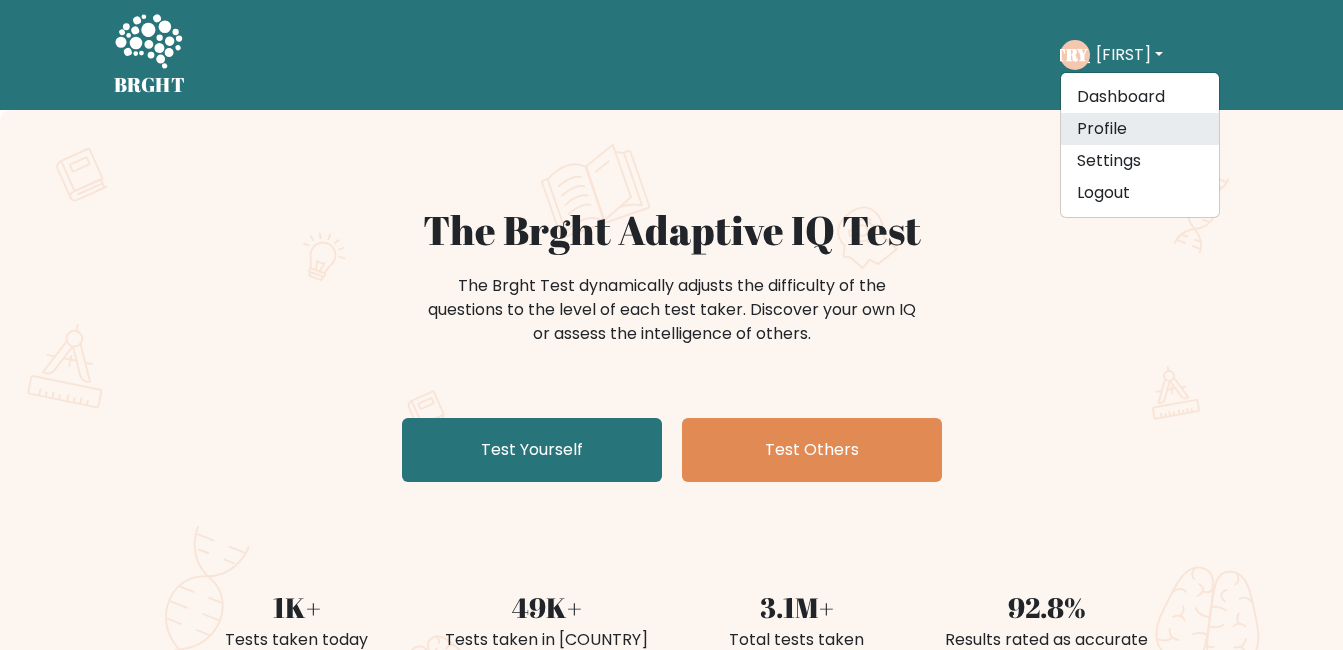 click on "Profile" at bounding box center [1140, 129] 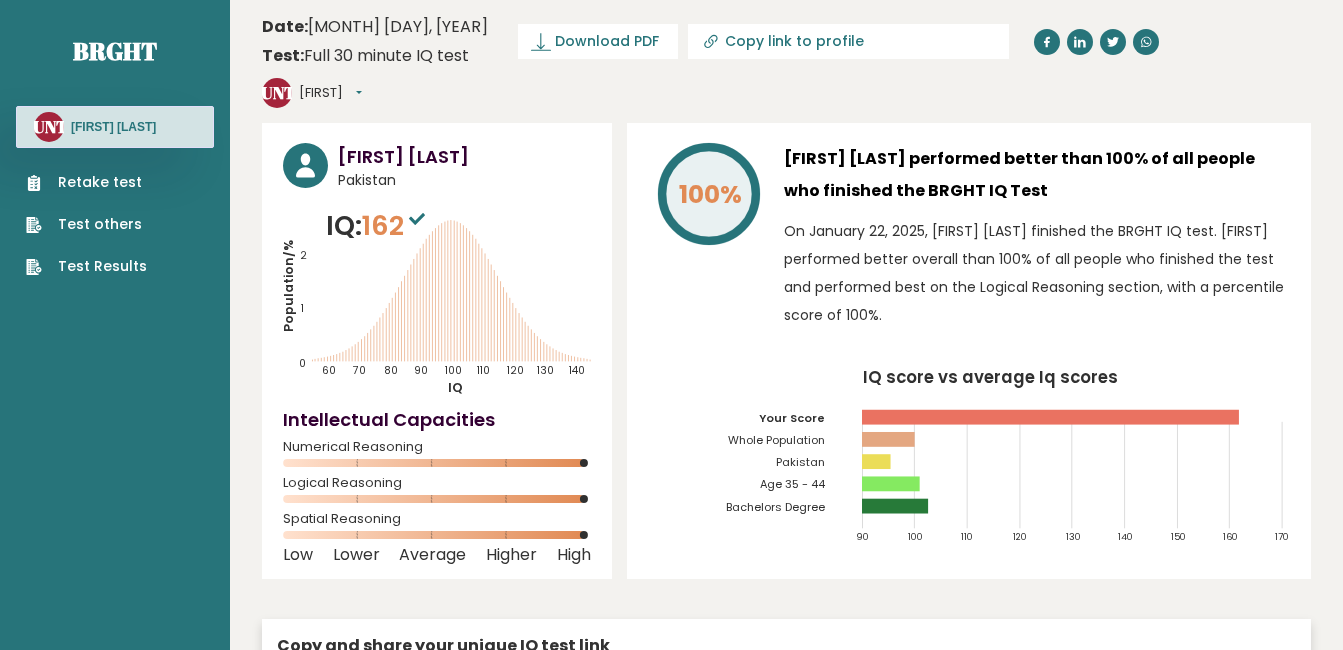 scroll, scrollTop: 0, scrollLeft: 0, axis: both 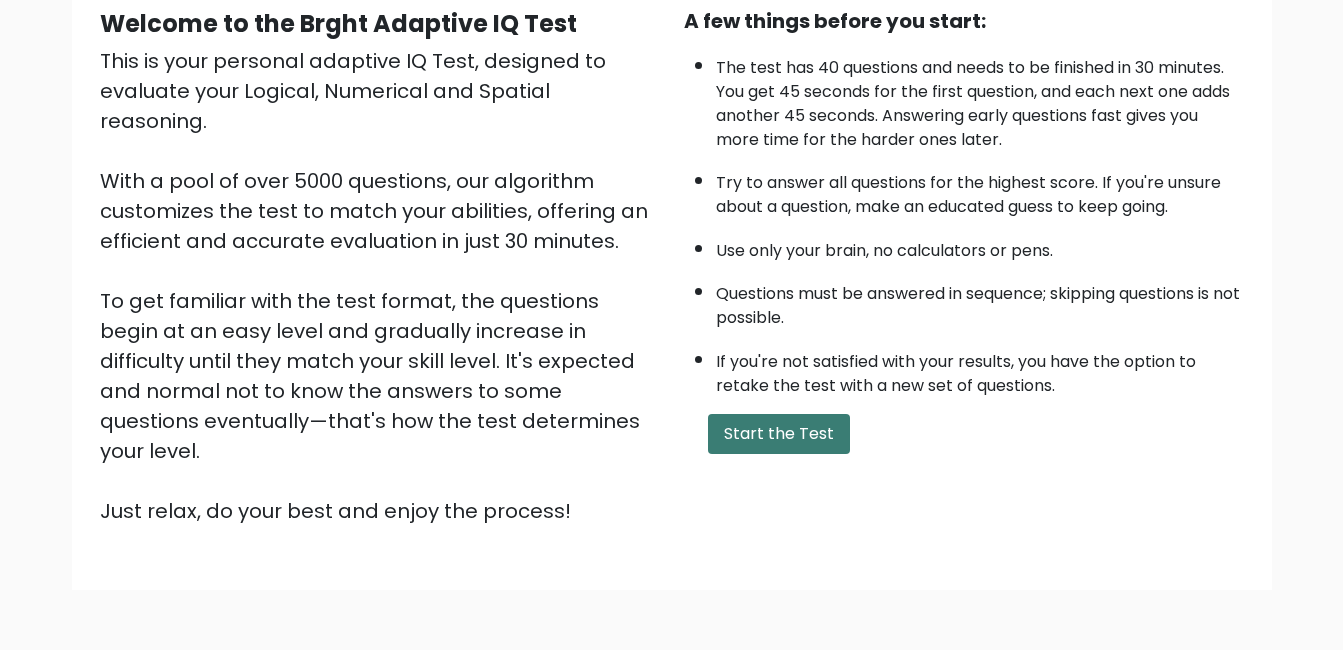 click on "Start the Test" at bounding box center (779, 434) 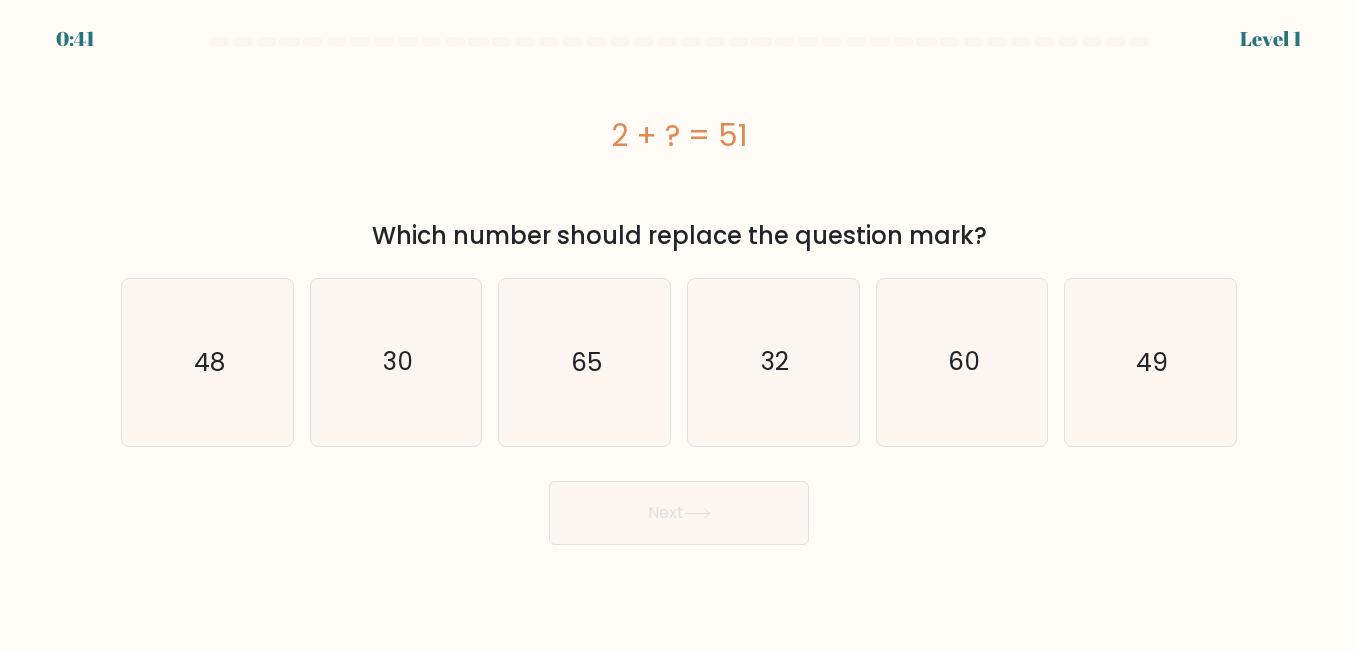 scroll, scrollTop: 0, scrollLeft: 0, axis: both 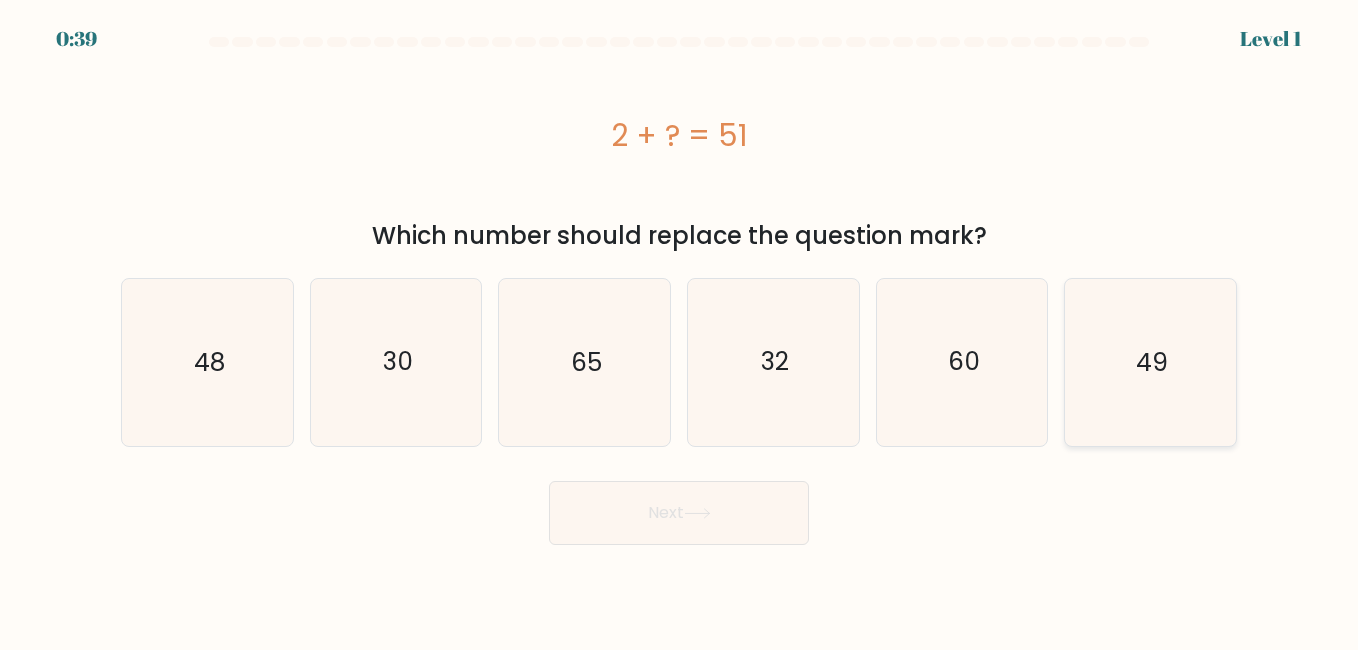 click on "49" at bounding box center [1150, 362] 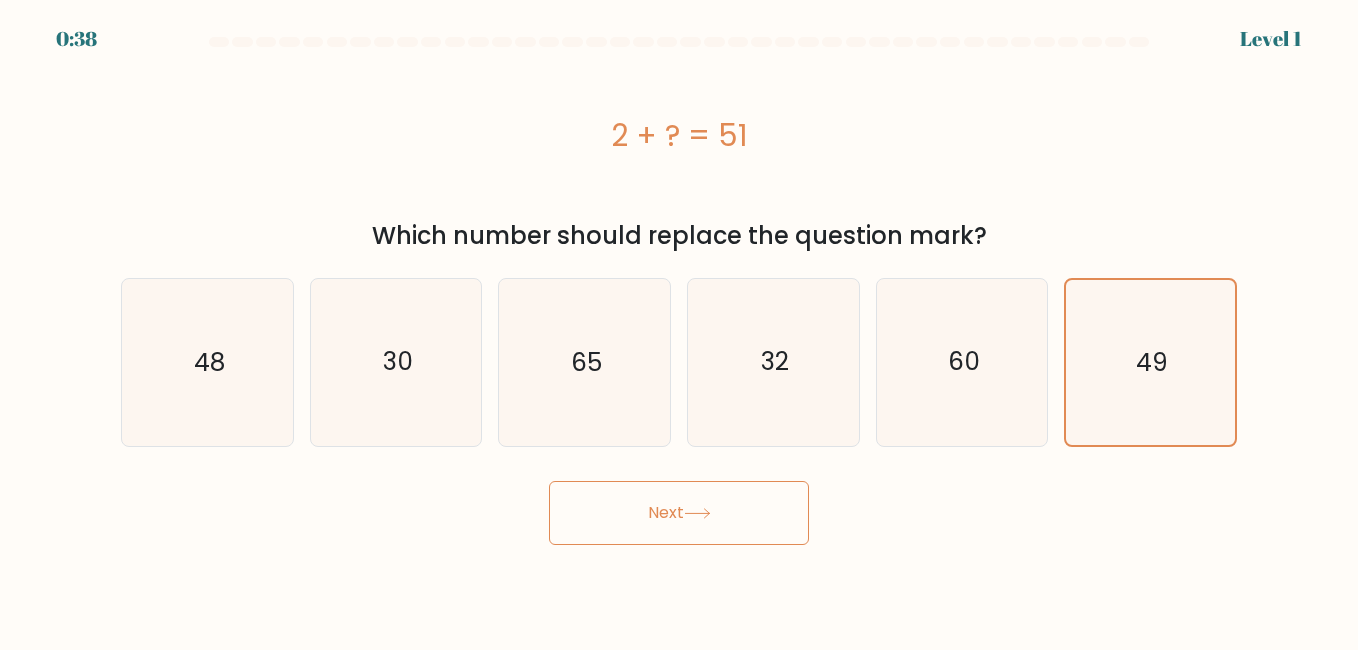 click on "Next" at bounding box center (679, 513) 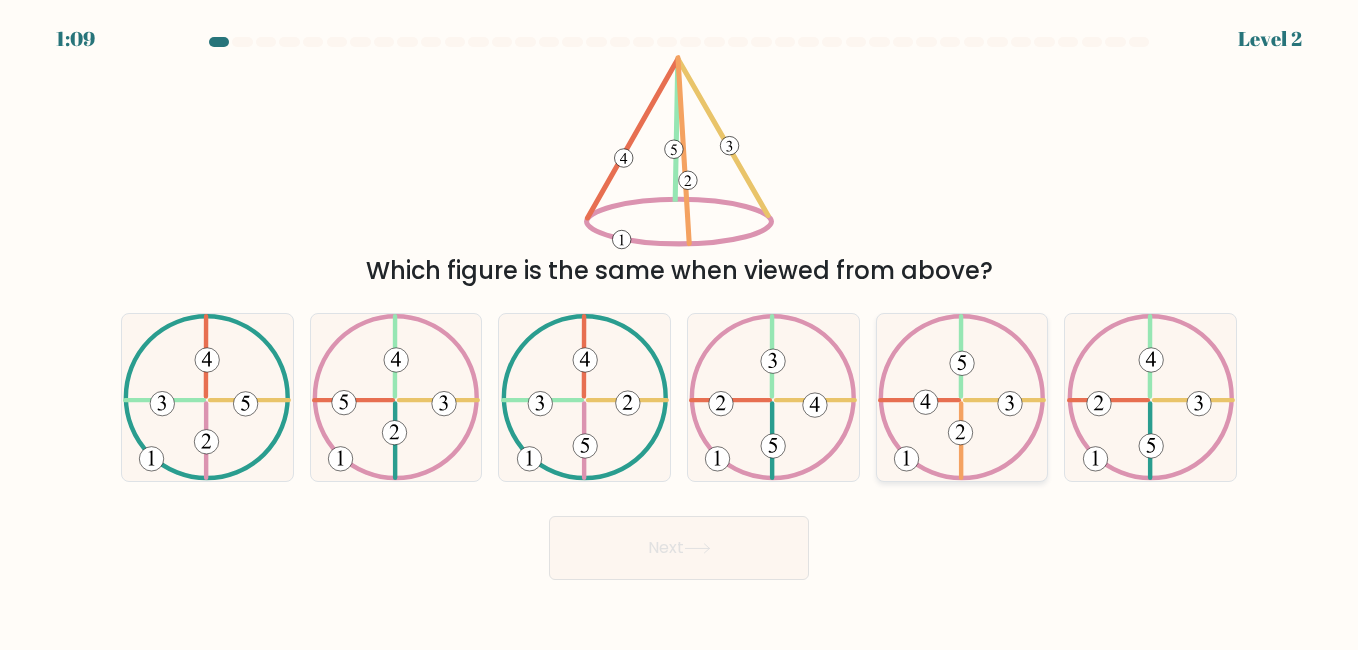 click at bounding box center [962, 397] 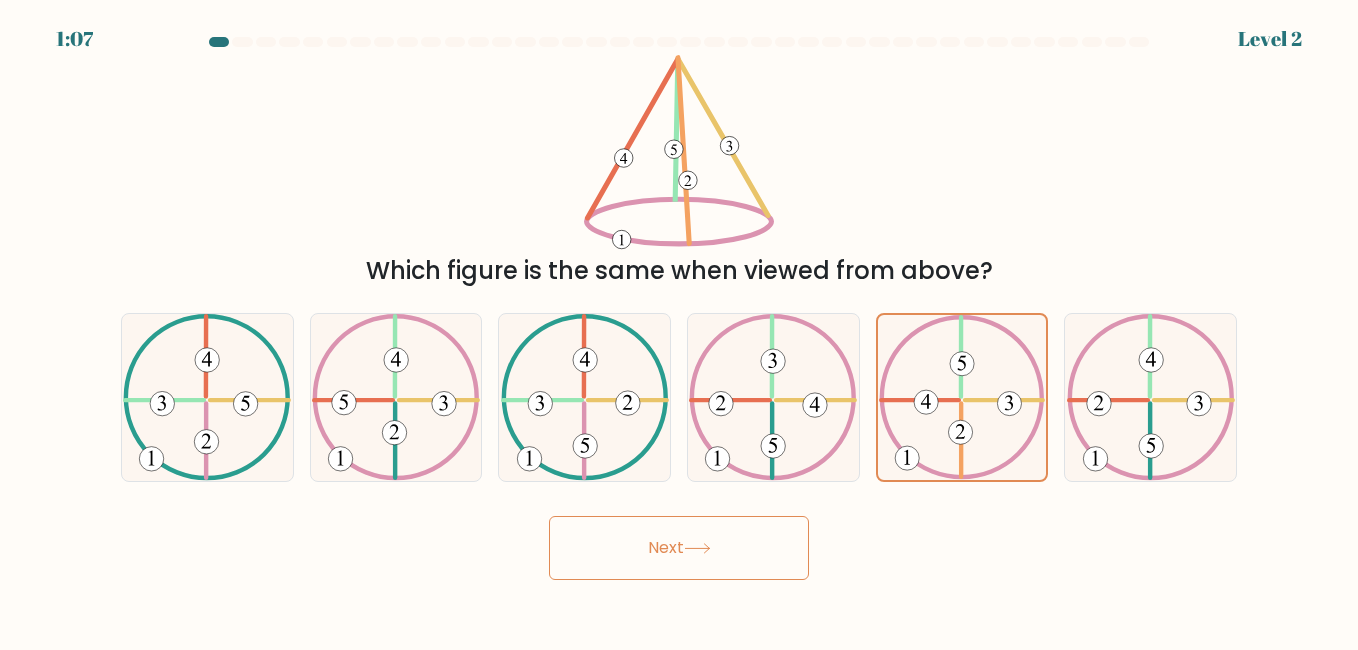 click on "Next" at bounding box center [679, 548] 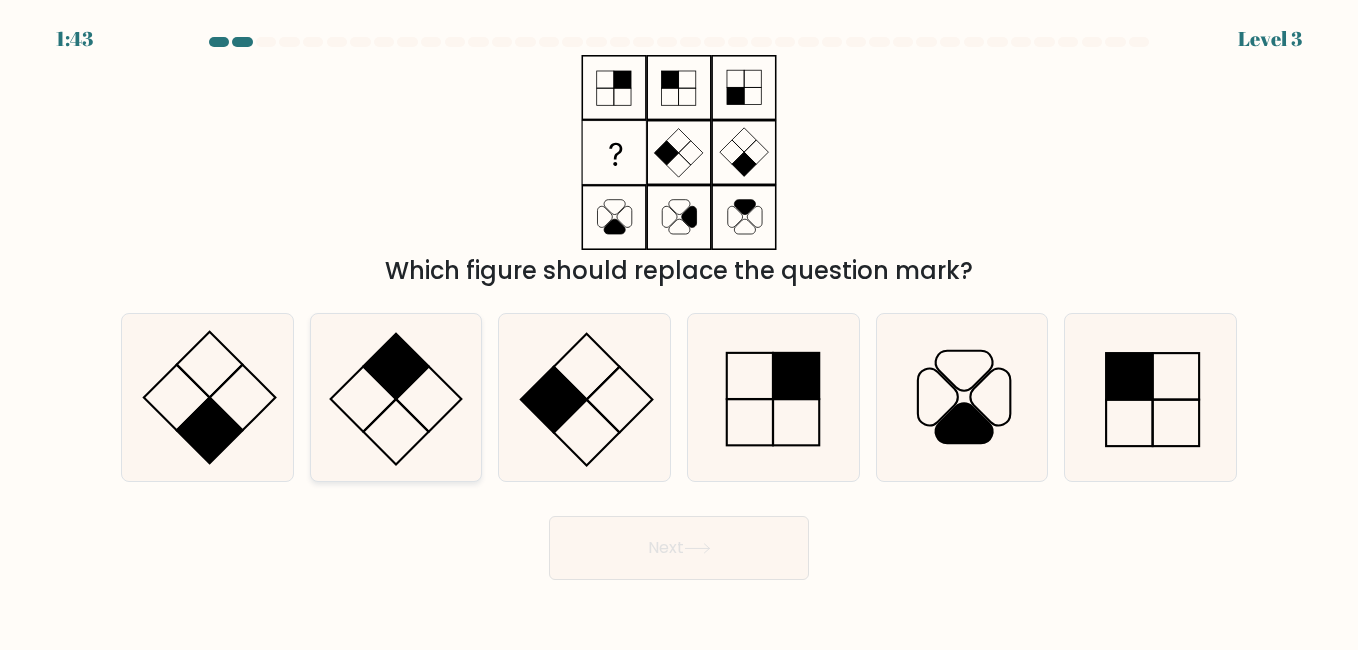 click at bounding box center (396, 397) 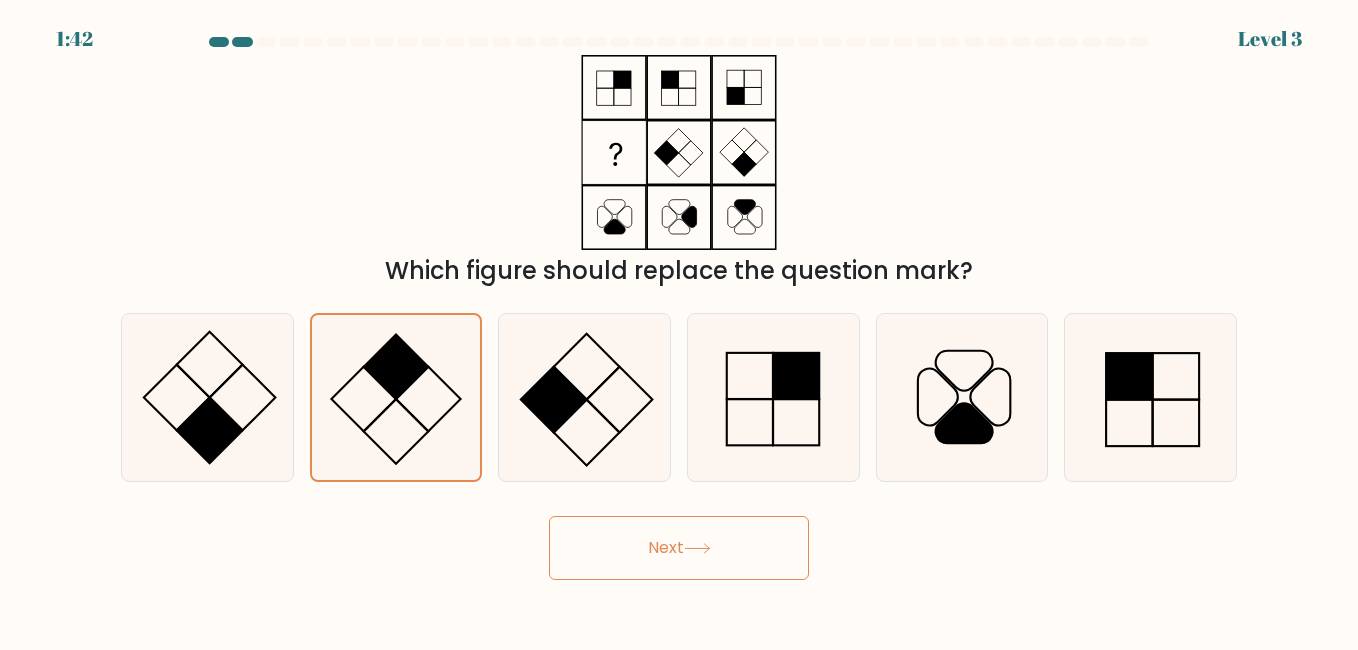 click on "Next" at bounding box center [679, 548] 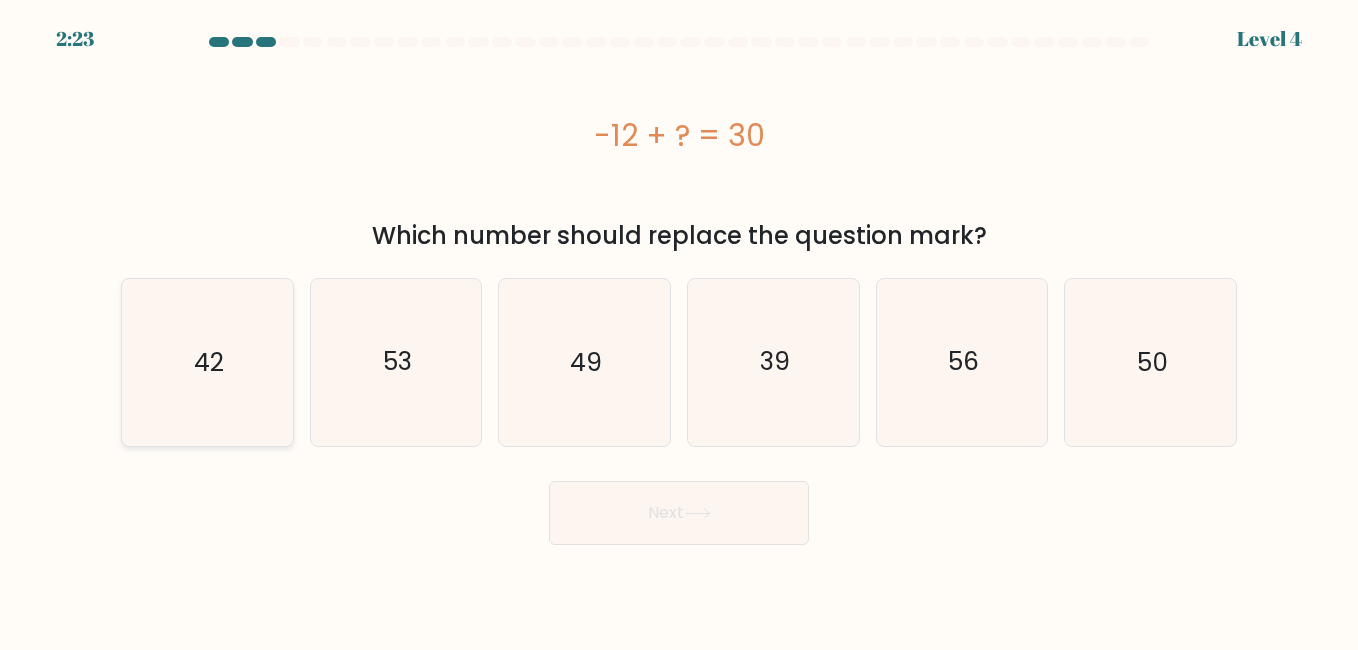 click on "42" at bounding box center (207, 362) 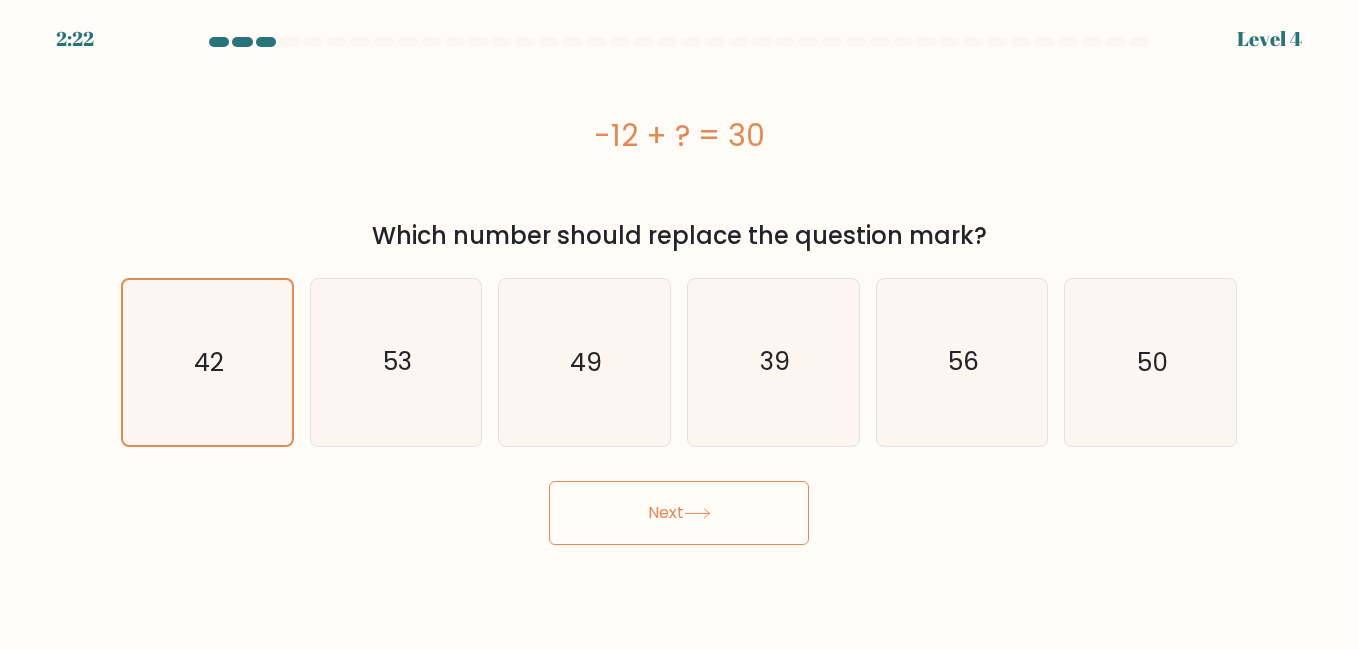 click on "Next" at bounding box center [679, 513] 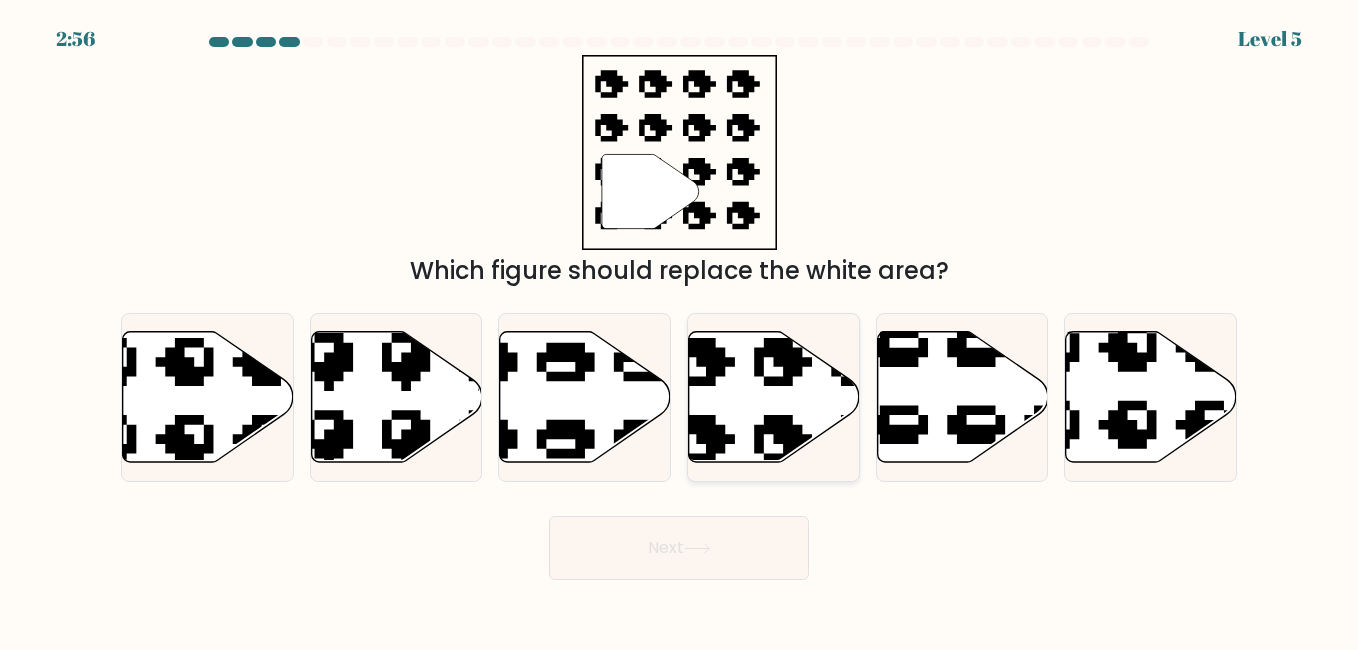 click at bounding box center (774, 396) 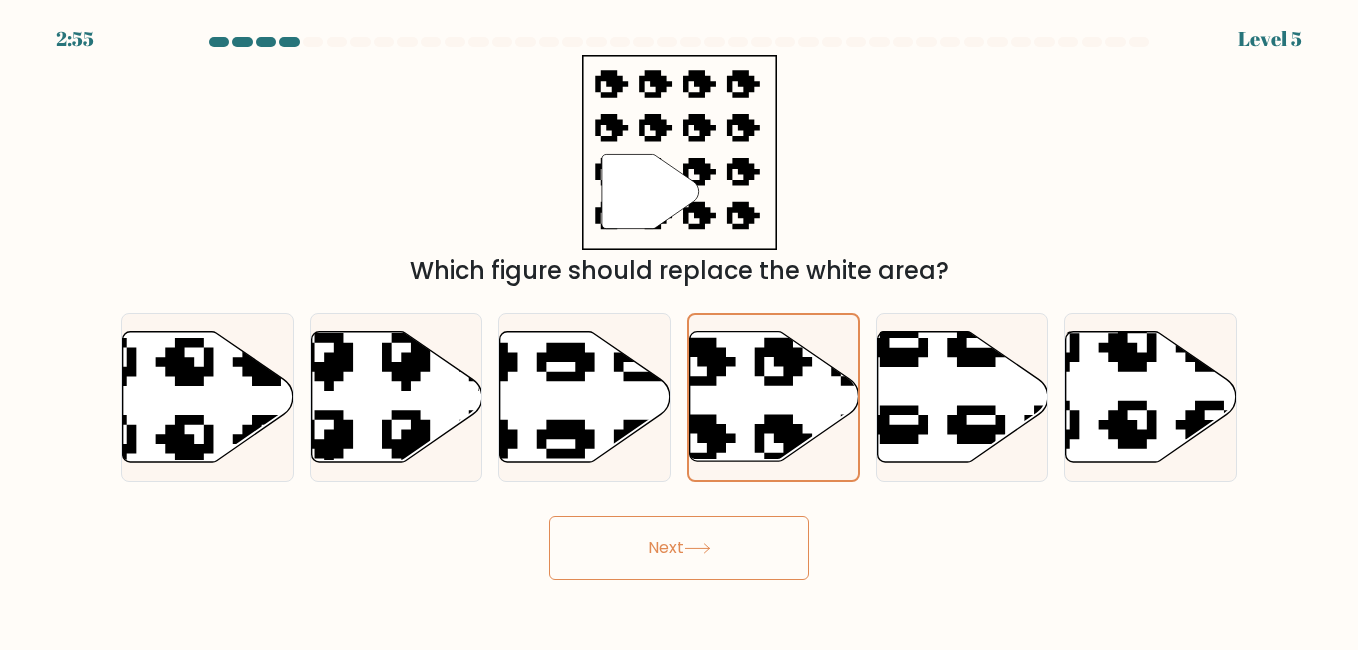 click on "Next" at bounding box center [679, 548] 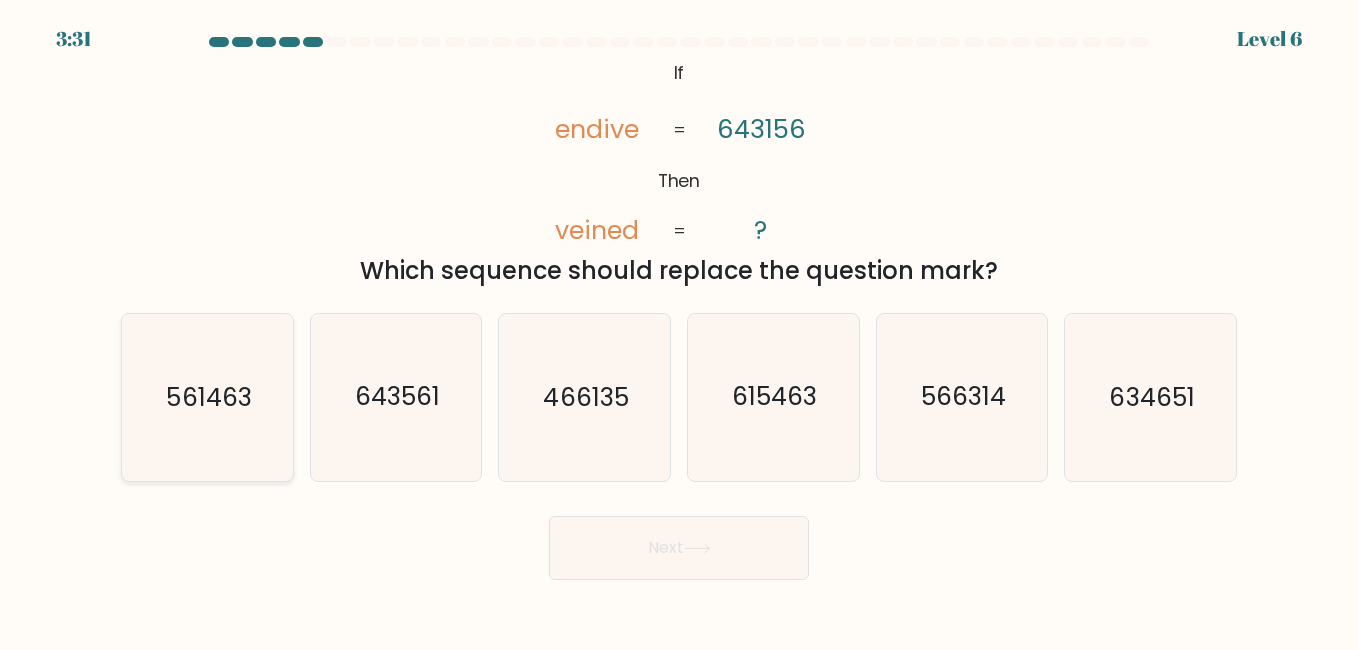 click on "561463" at bounding box center (208, 397) 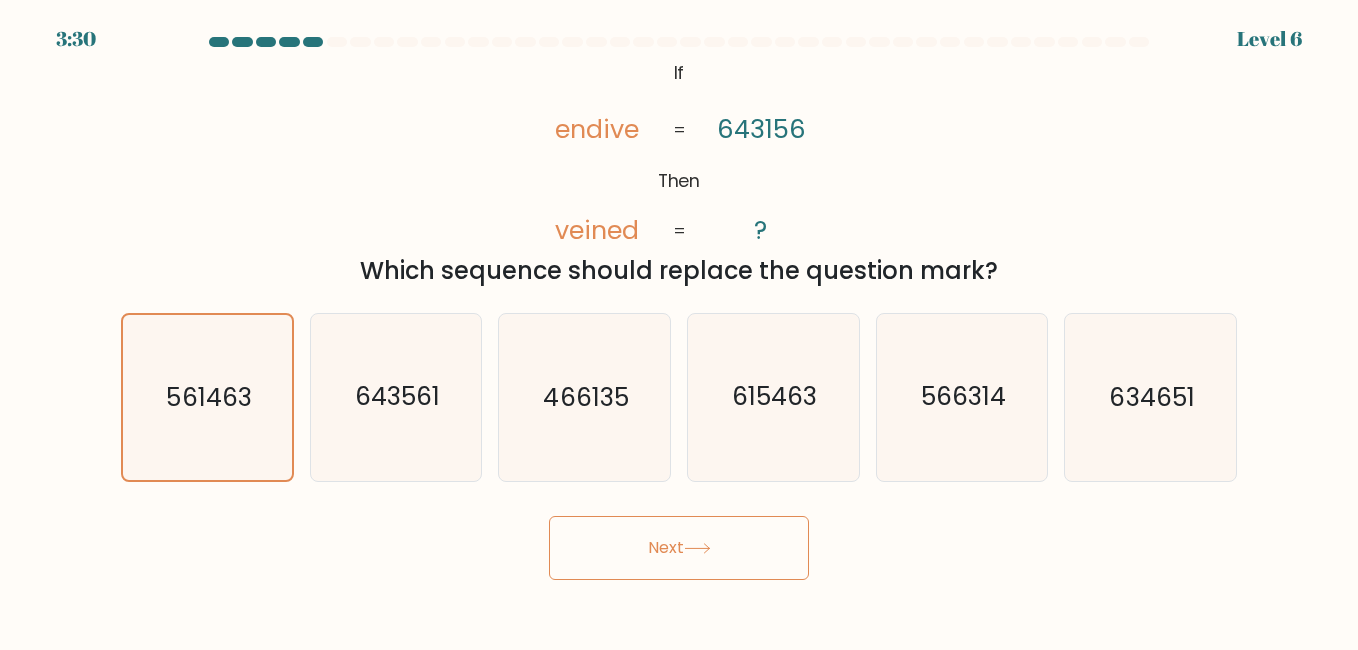 click on "Next" at bounding box center (679, 548) 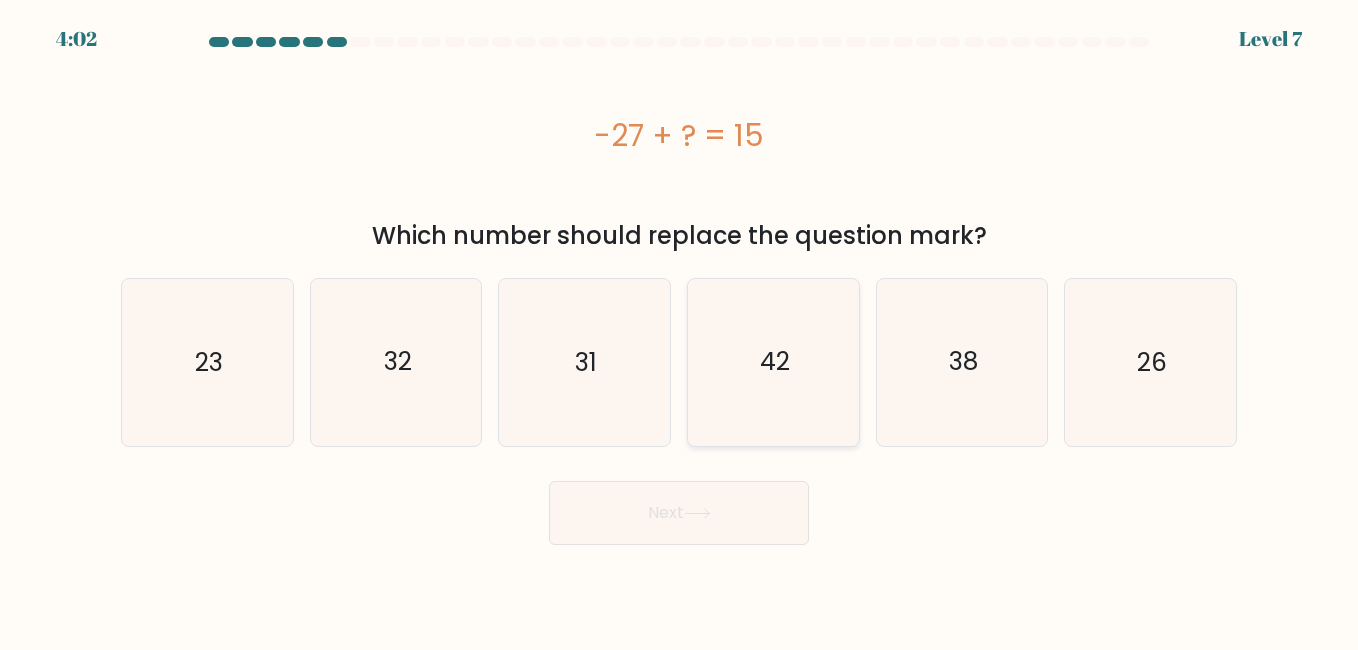 click on "42" at bounding box center (773, 362) 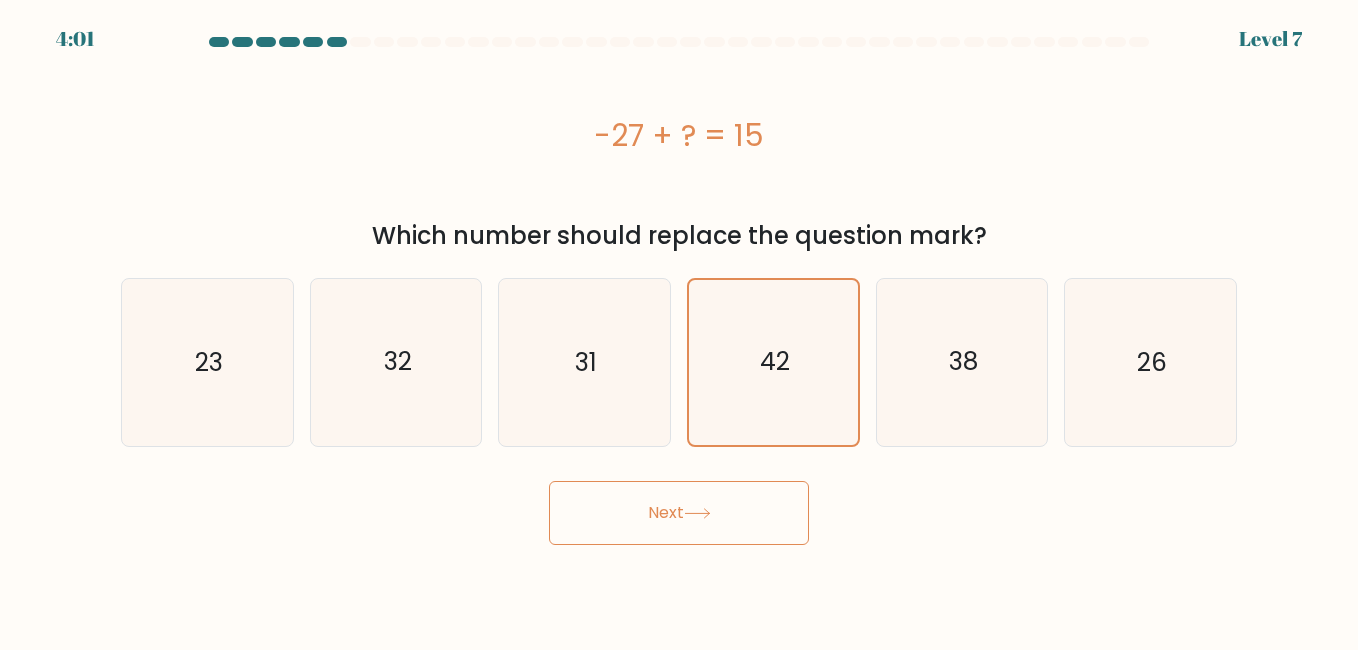 click on "Next" at bounding box center (679, 513) 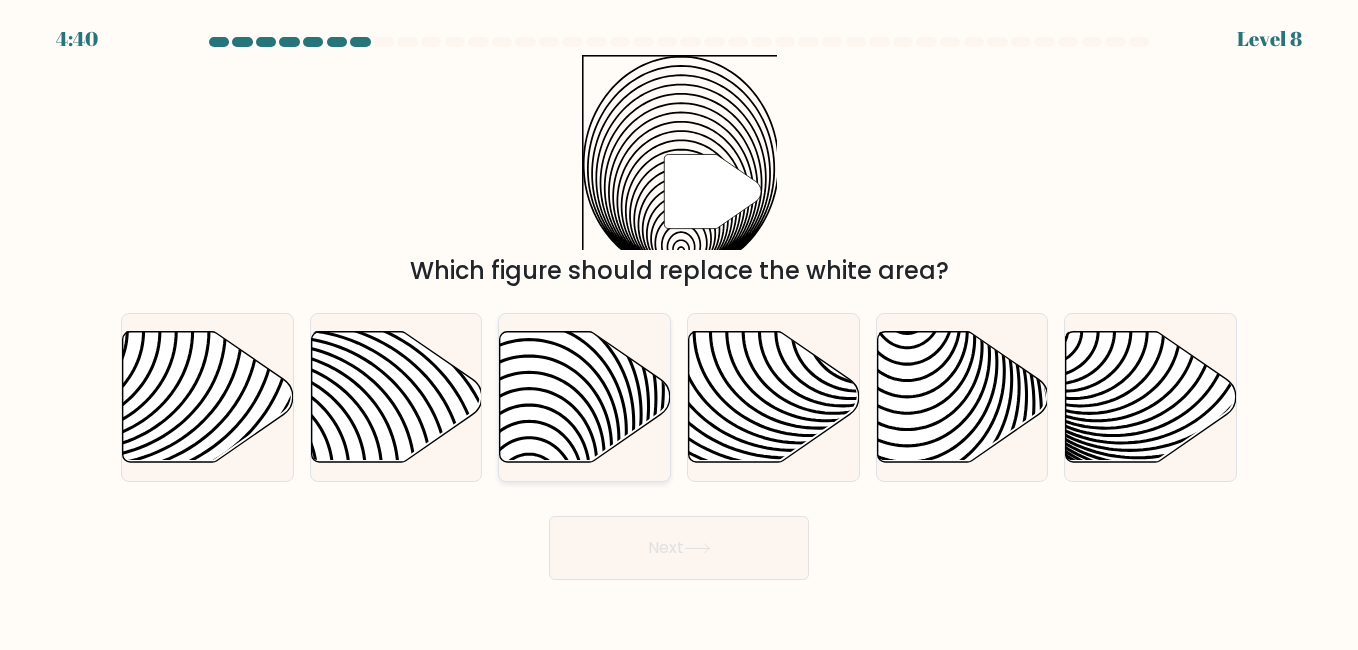 click at bounding box center [585, 396] 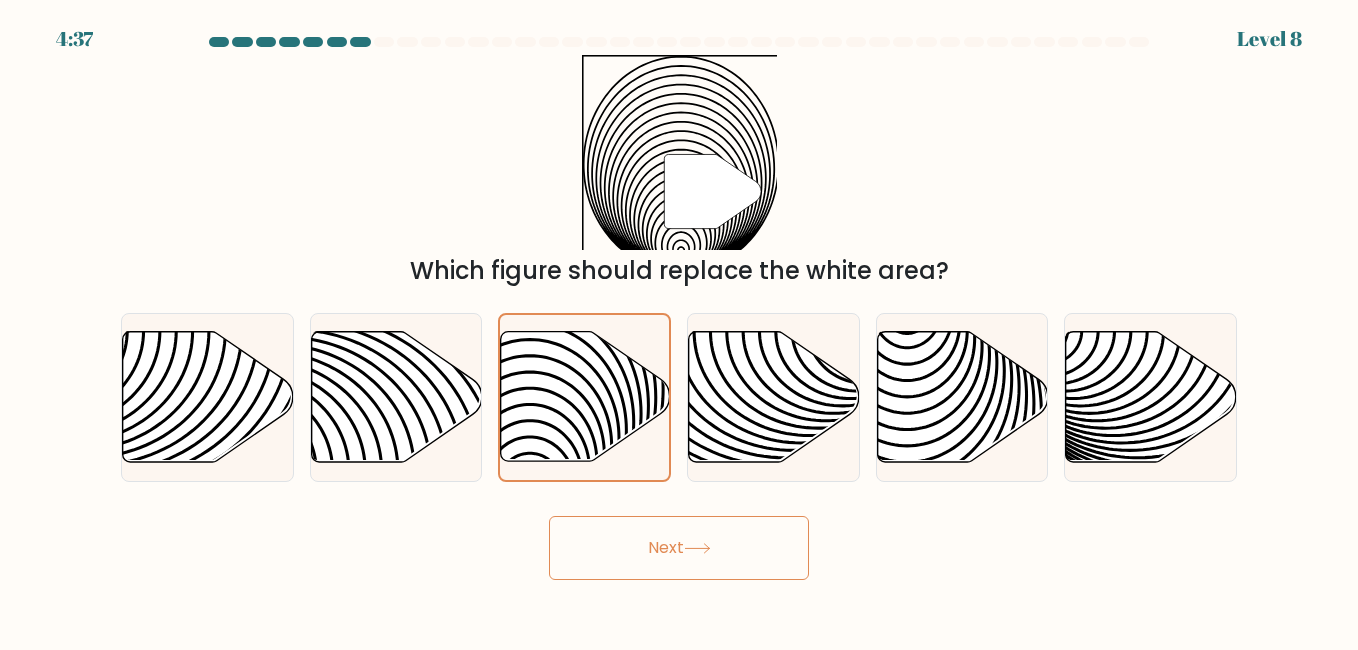 click on "Next" at bounding box center [679, 548] 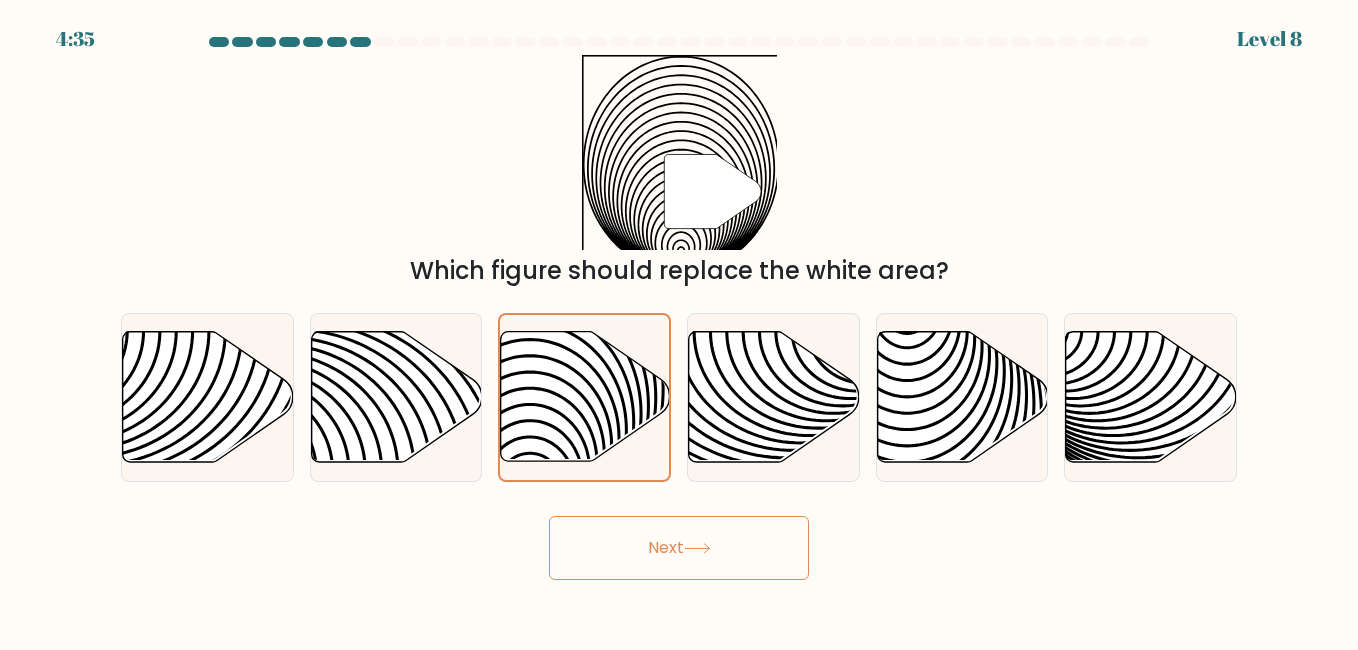 click on "Next" at bounding box center (679, 548) 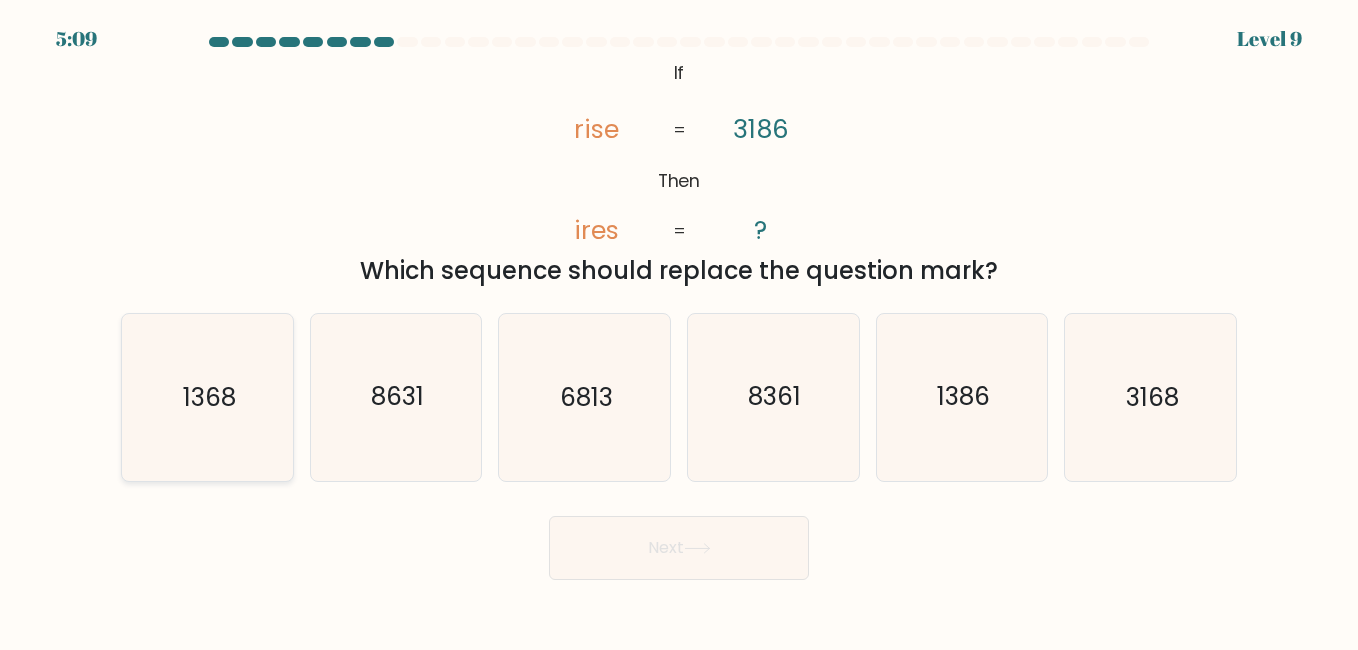 click on "1368" at bounding box center [208, 397] 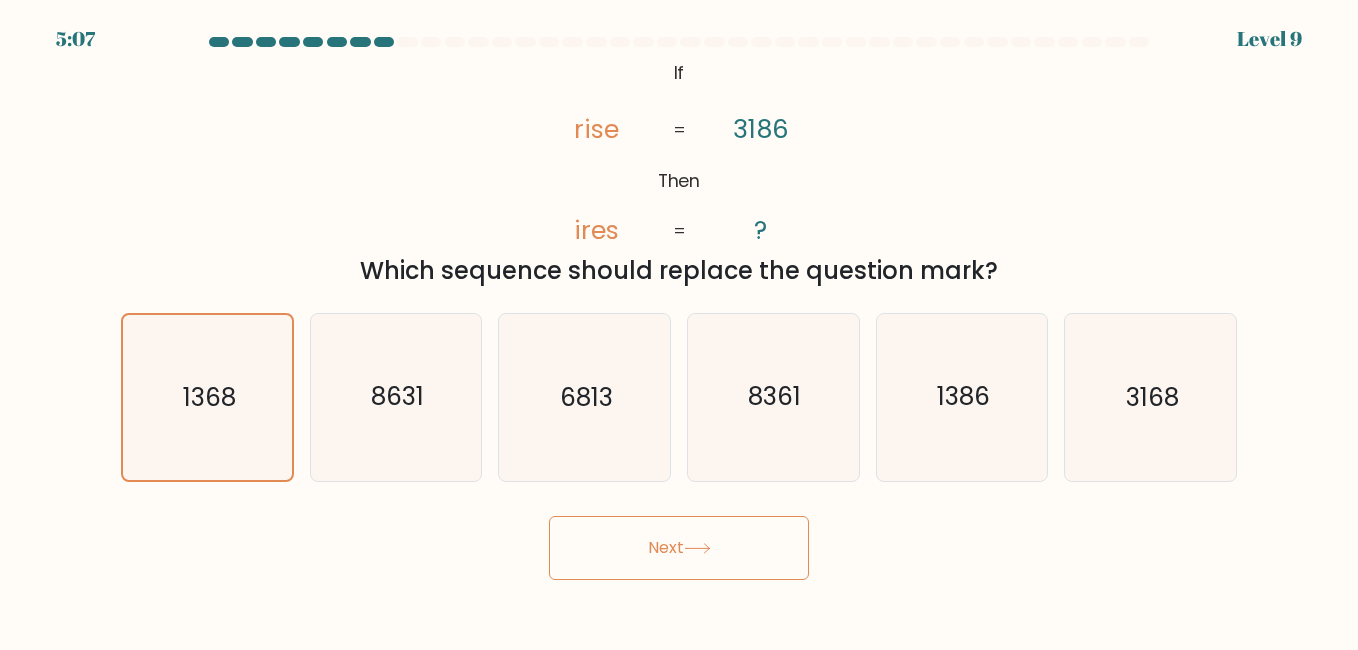 click on "Next" at bounding box center [679, 548] 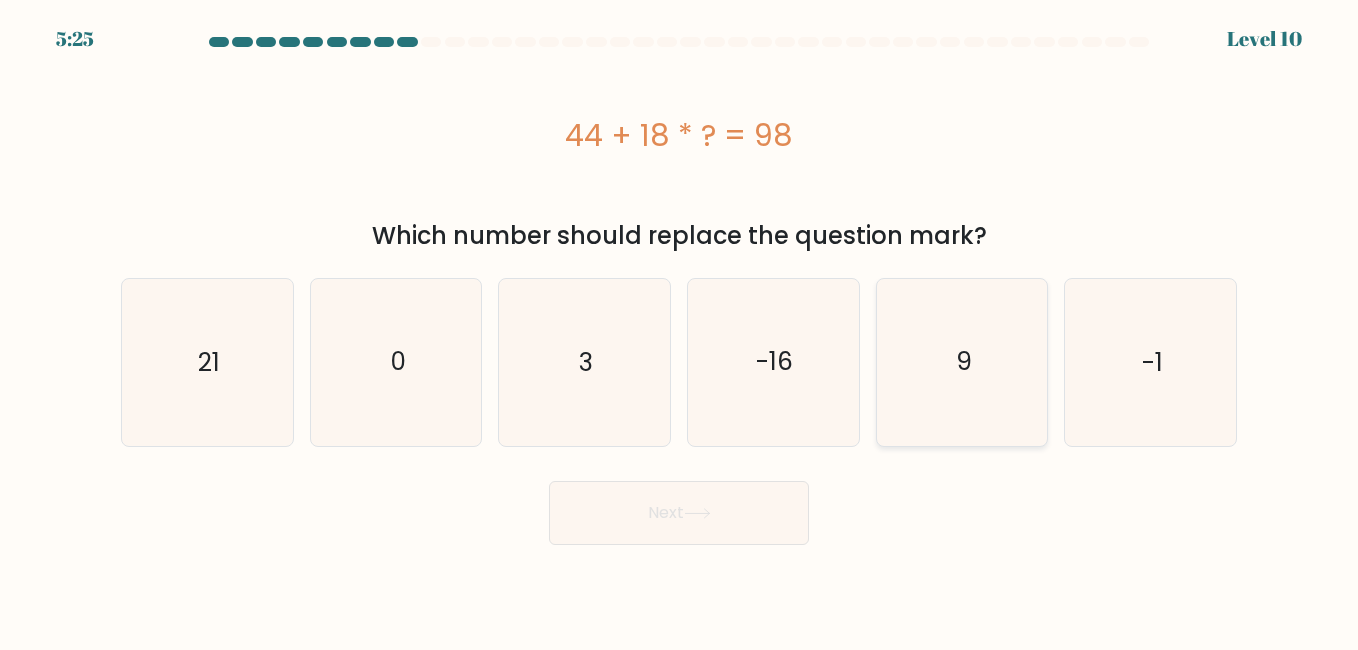 click on "9" at bounding box center (962, 362) 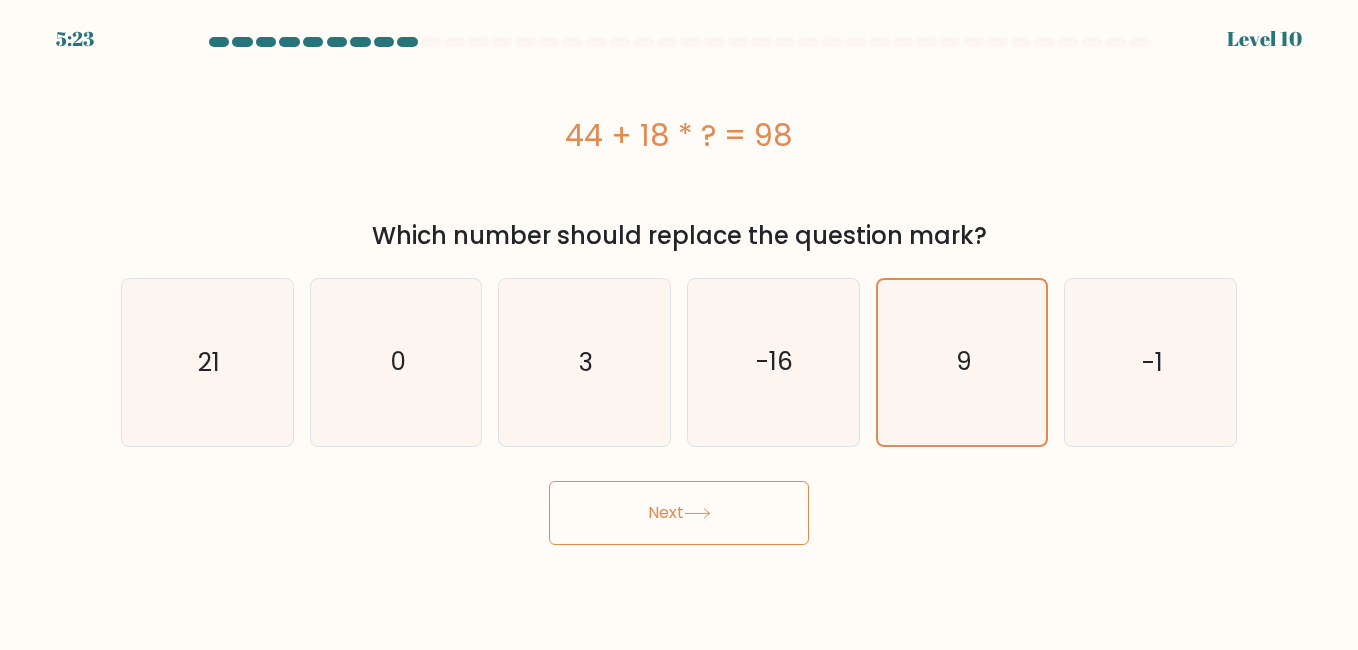 click on "Next" at bounding box center (679, 513) 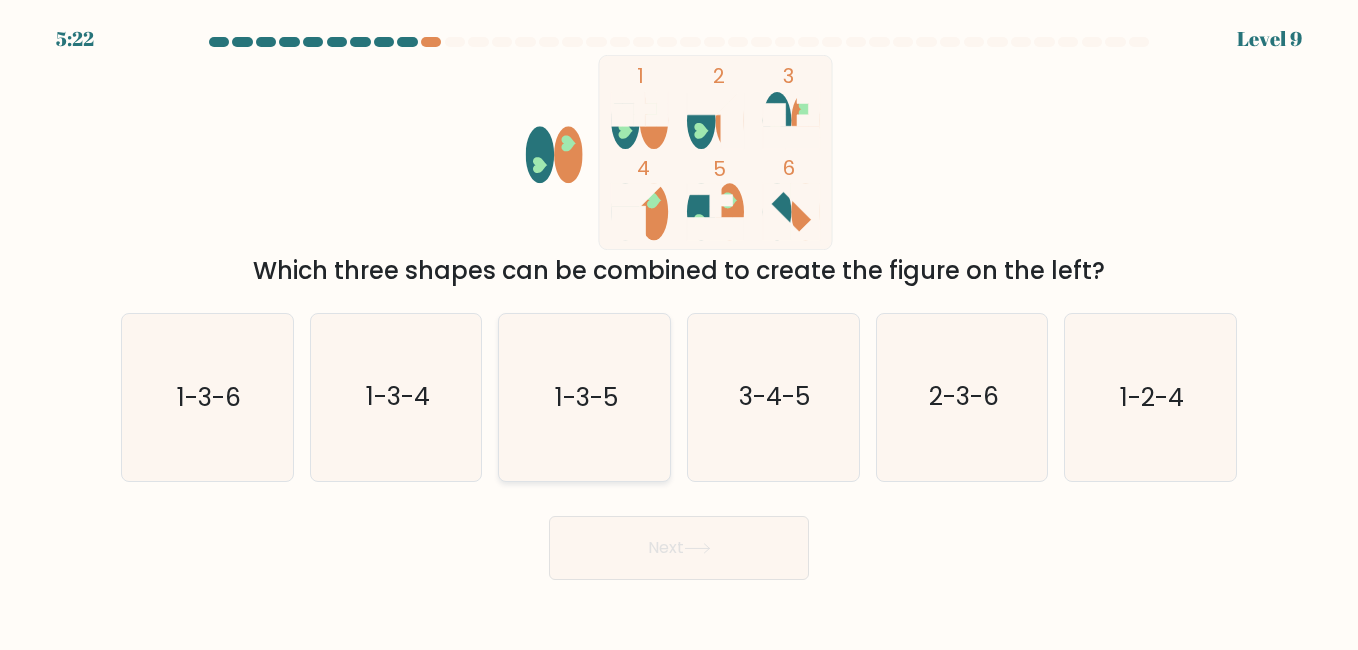 click on "1-3-5" at bounding box center (584, 397) 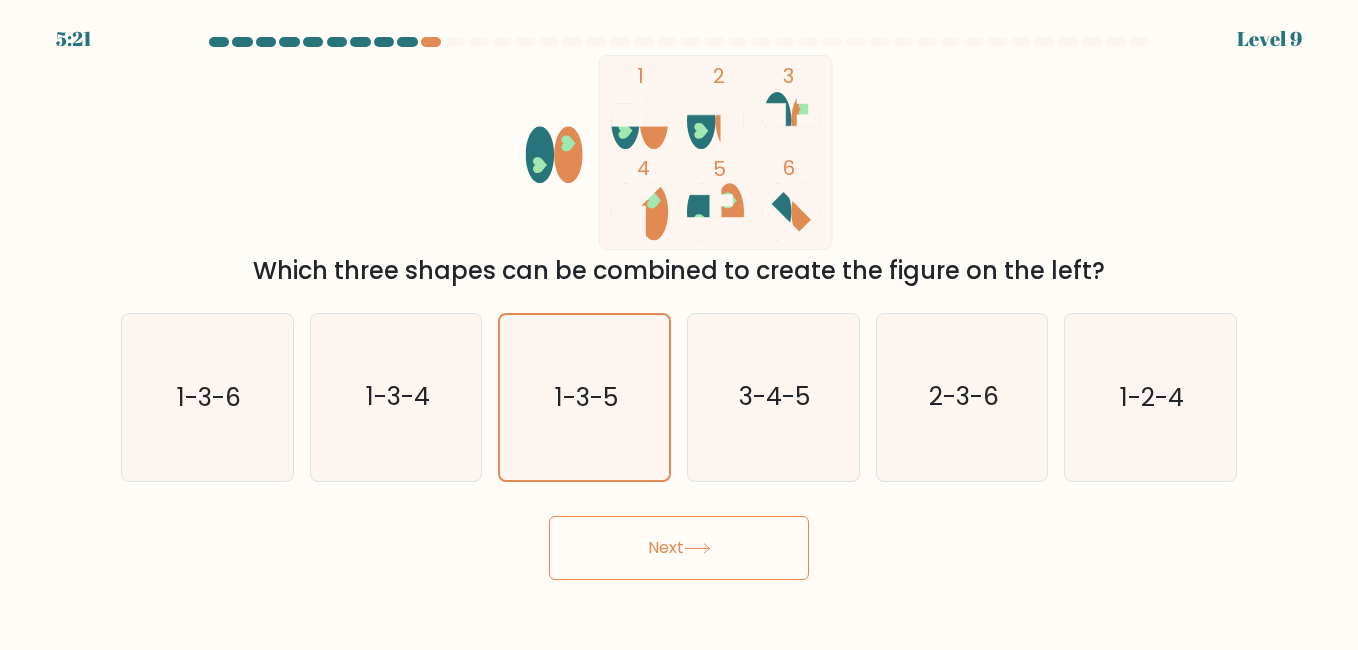 click on "Next" at bounding box center [679, 548] 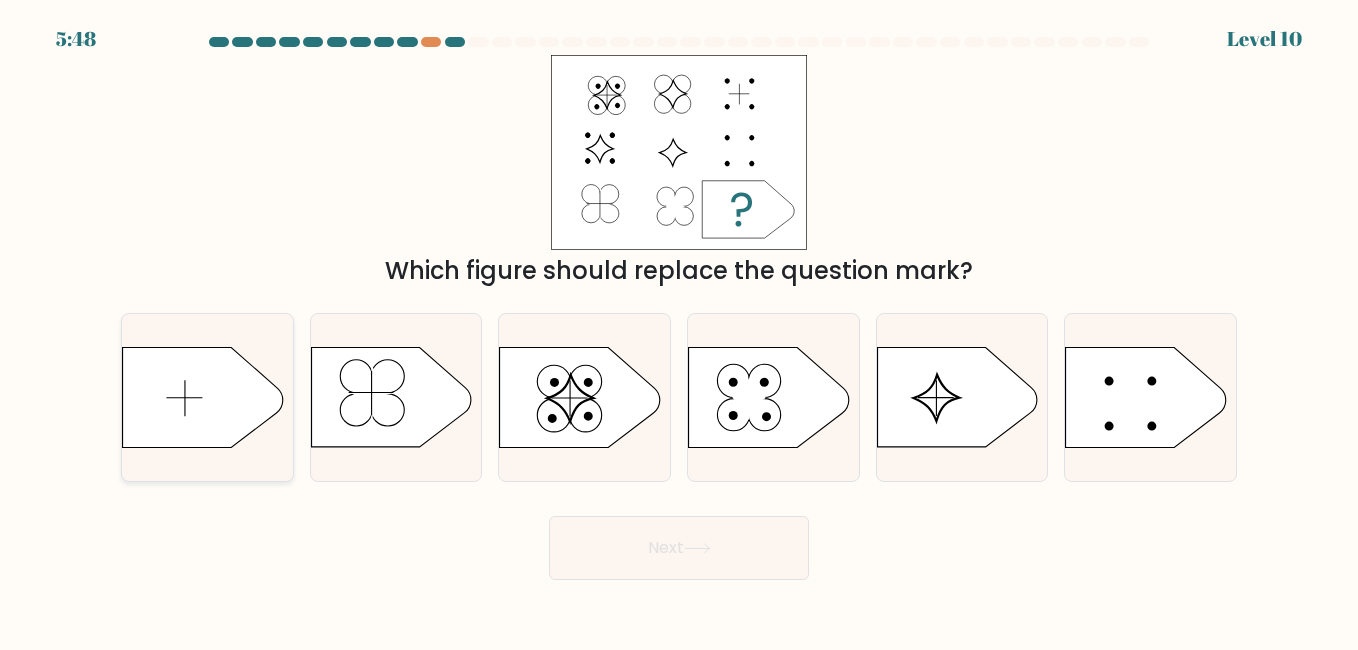 click at bounding box center [203, 398] 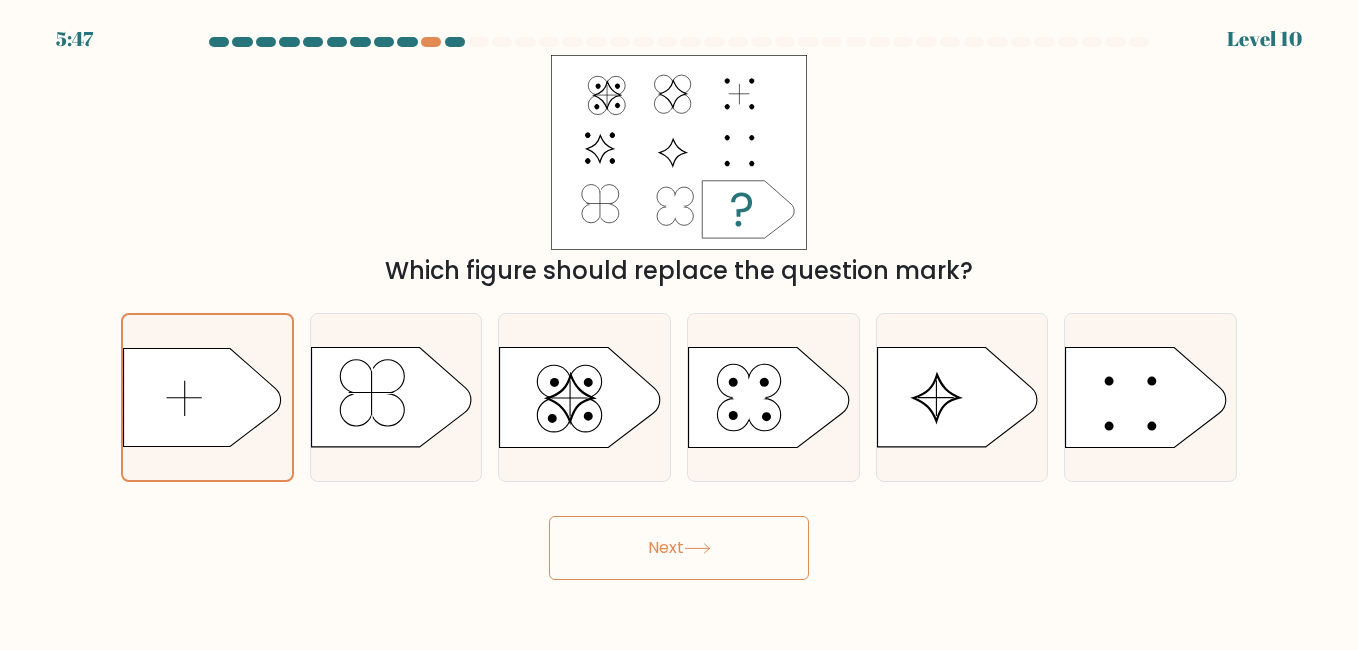 click on "Next" at bounding box center [679, 548] 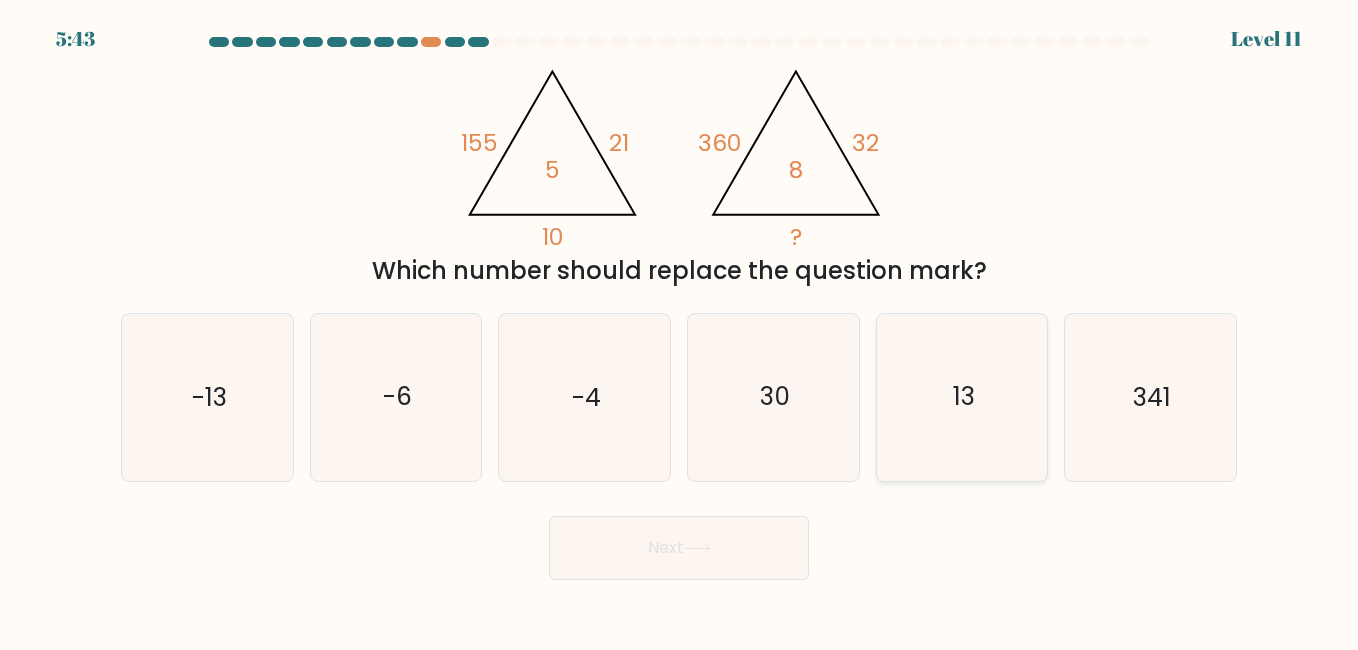 click on "13" at bounding box center (962, 397) 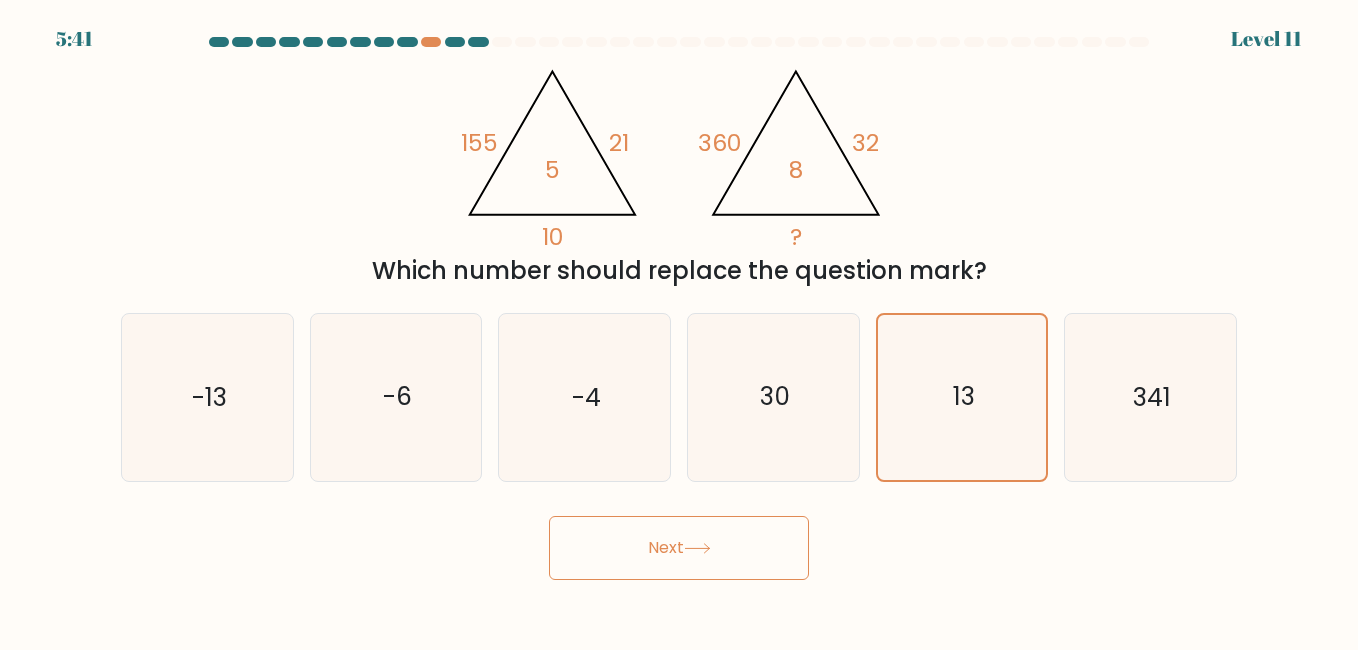 click on "Next" at bounding box center [679, 548] 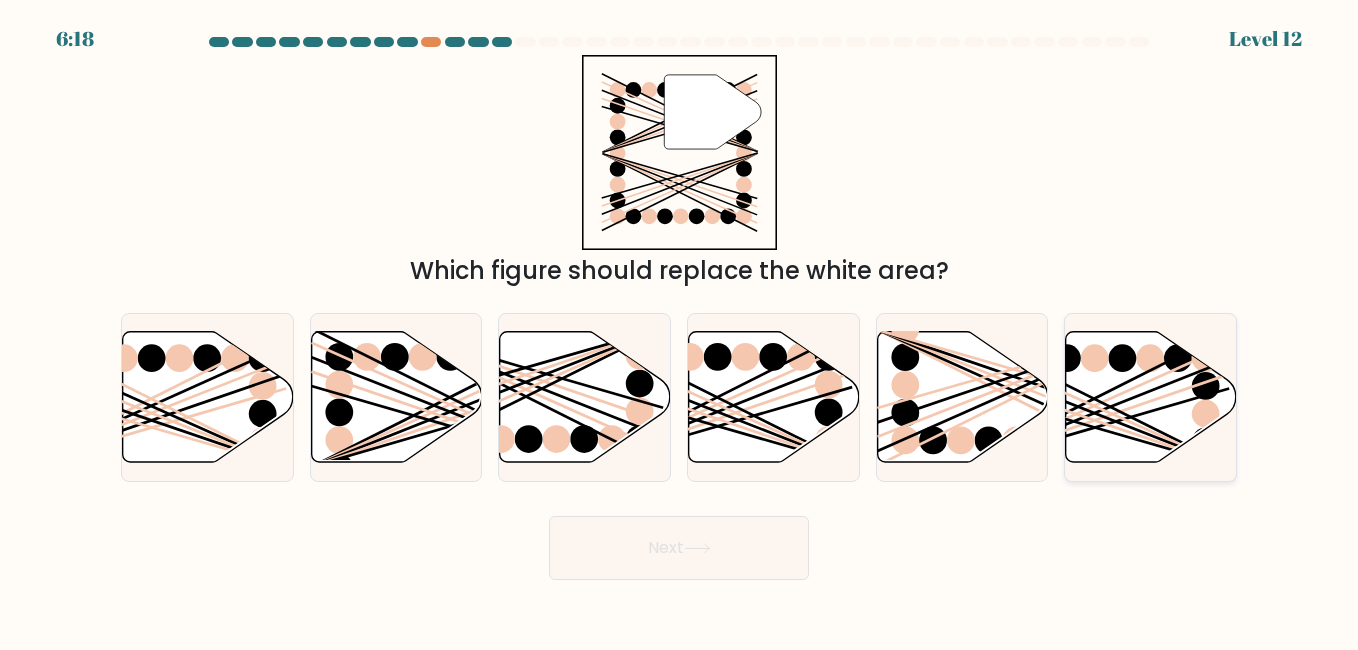 click at bounding box center [1151, 396] 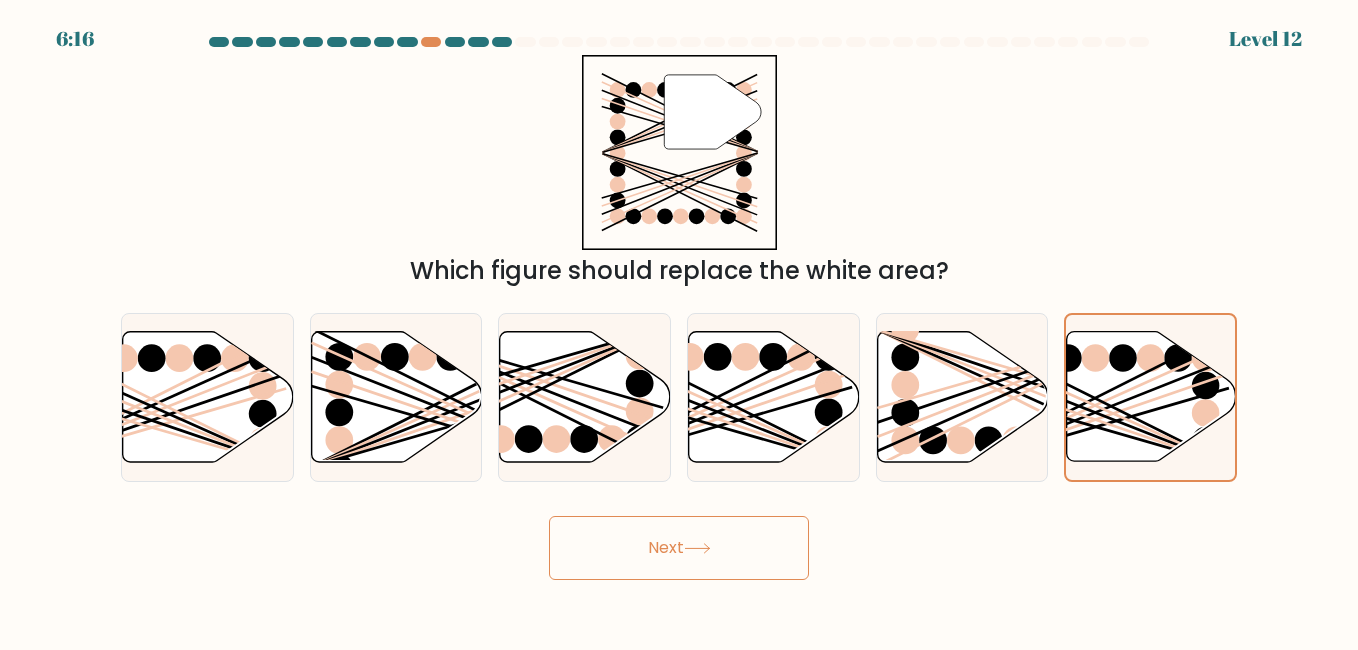 click on "Next" at bounding box center [679, 548] 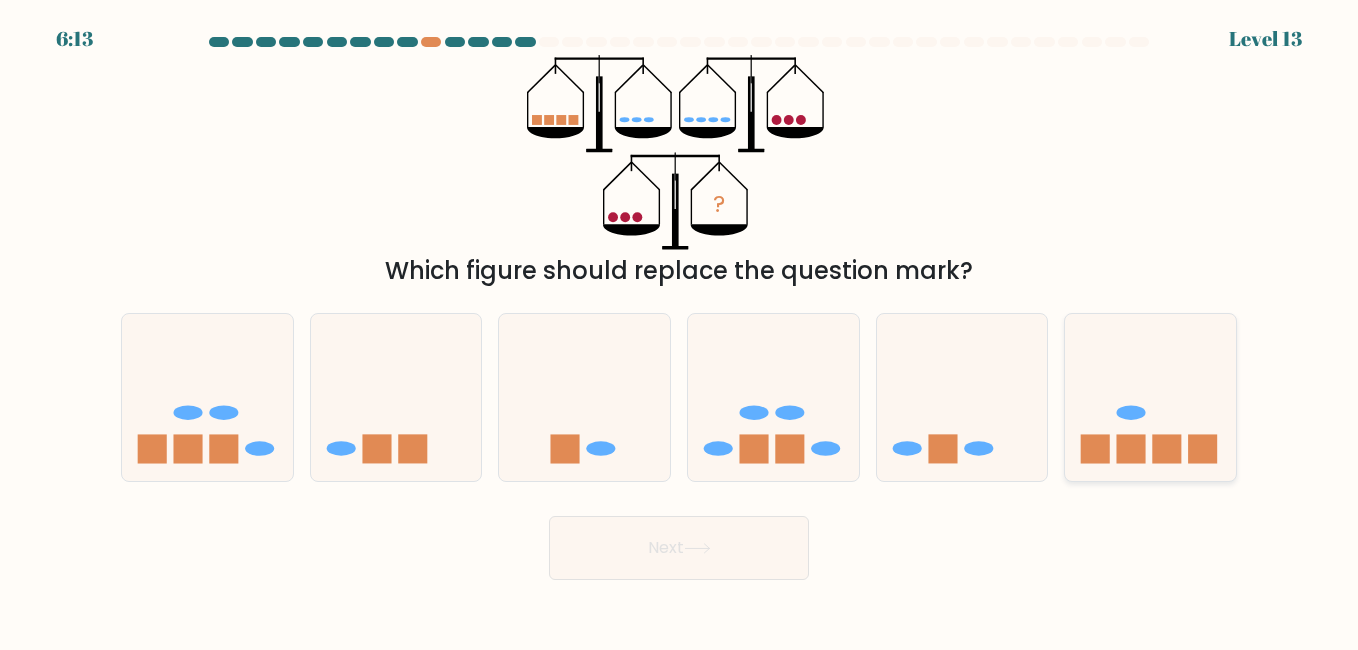click at bounding box center (1150, 397) 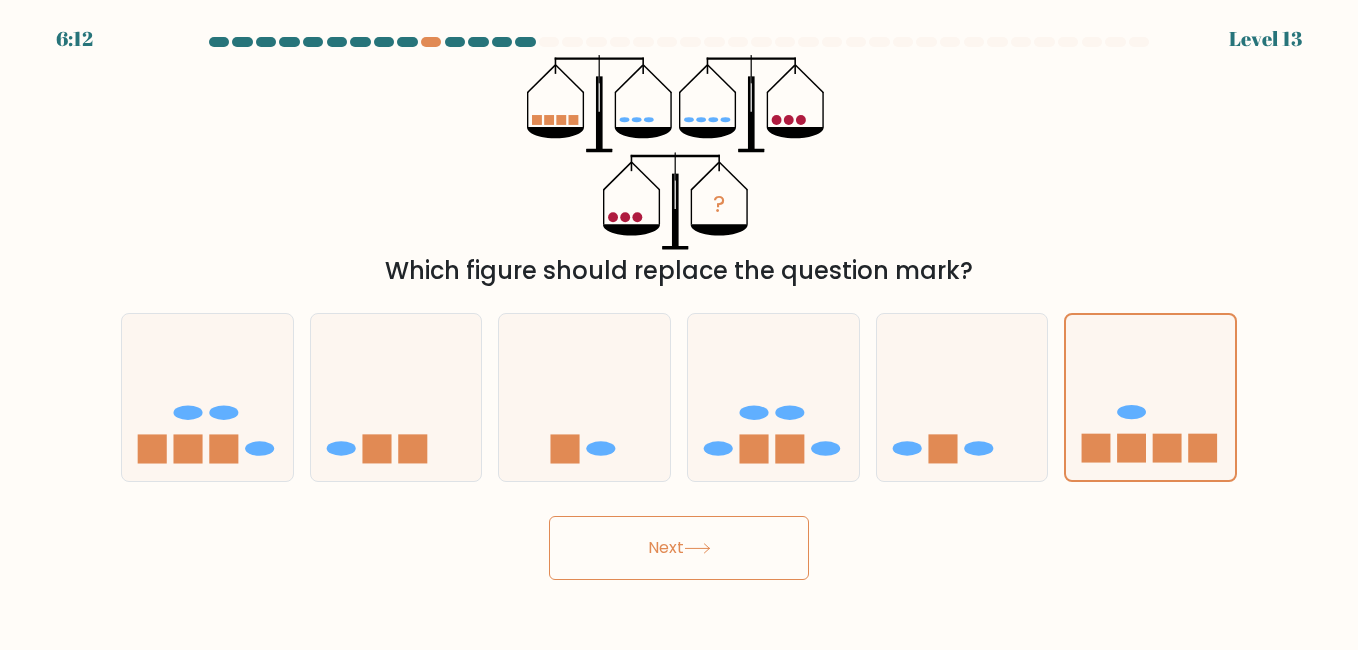 click on "Next" at bounding box center (679, 548) 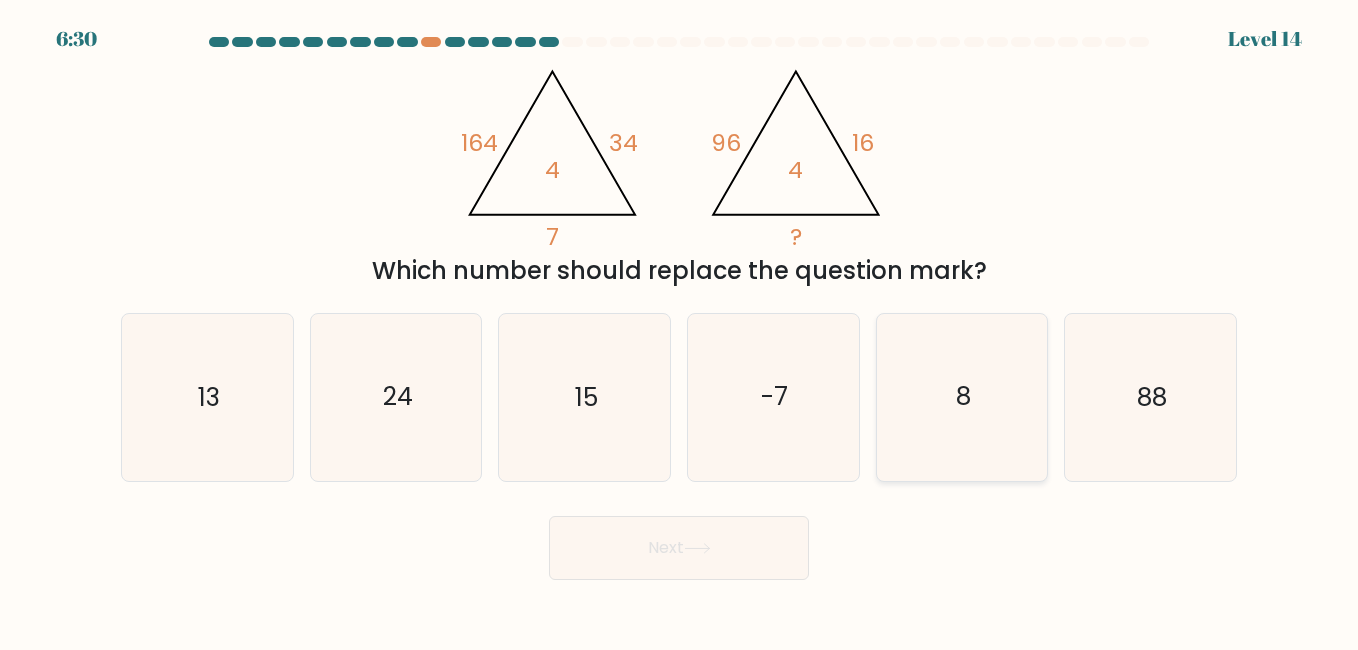 click on "8" at bounding box center (963, 397) 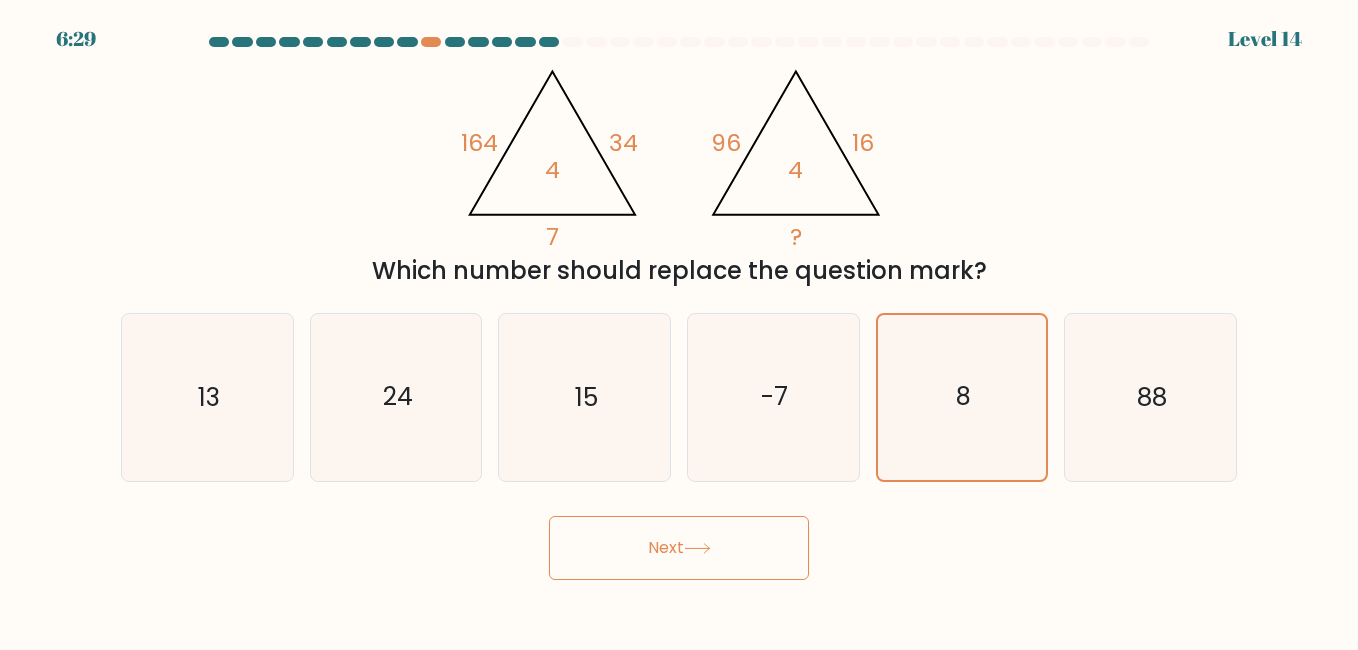 click on "Next" at bounding box center (679, 548) 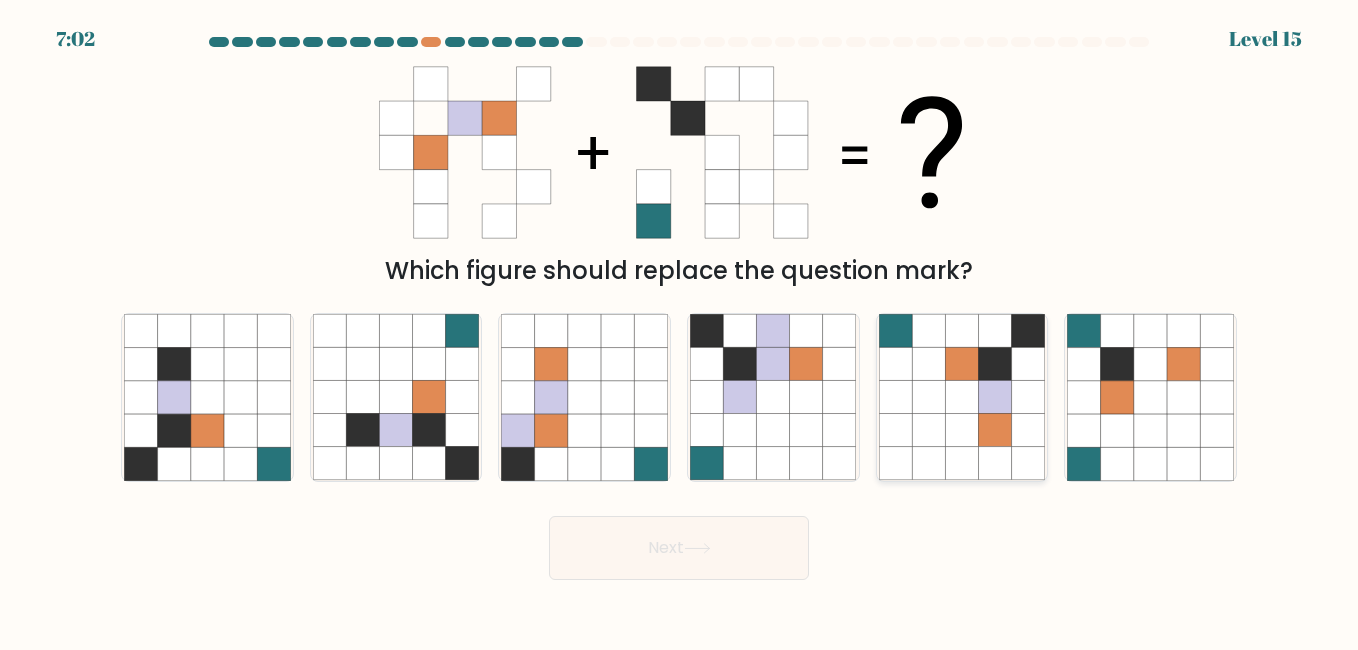click at bounding box center [995, 430] 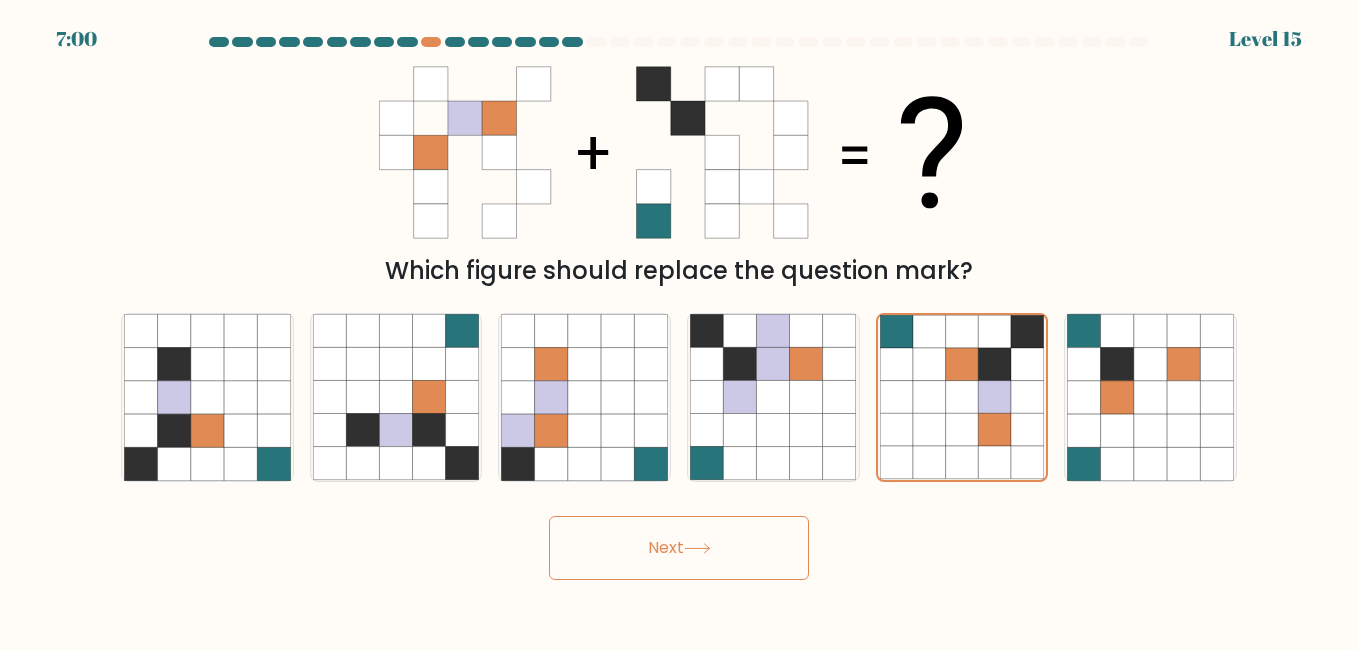 click on "Next" at bounding box center (679, 548) 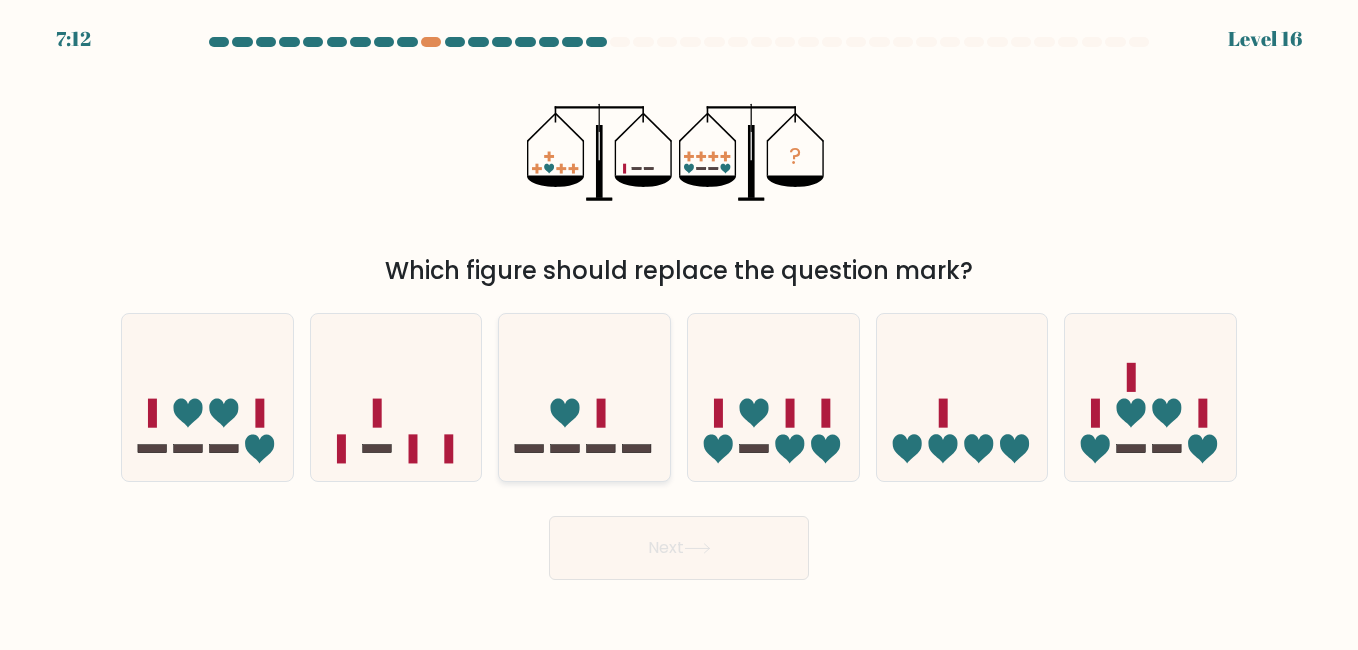 click at bounding box center (584, 397) 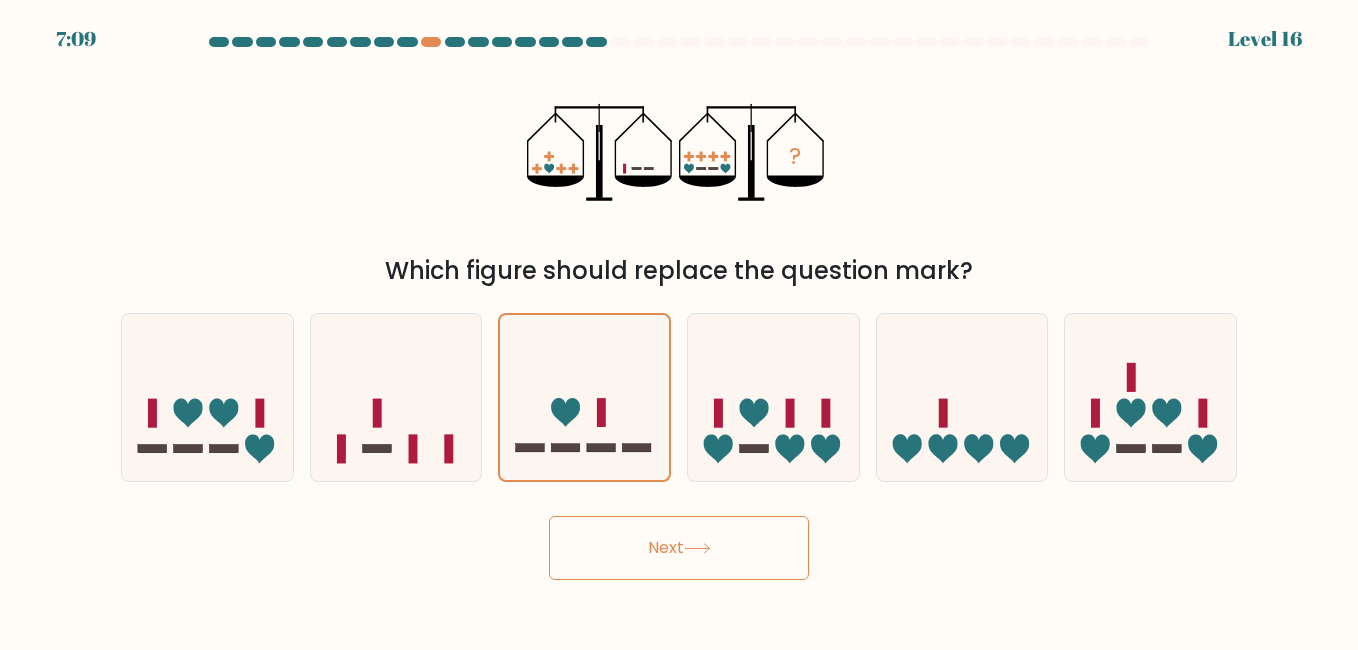 click on "Next" at bounding box center (679, 548) 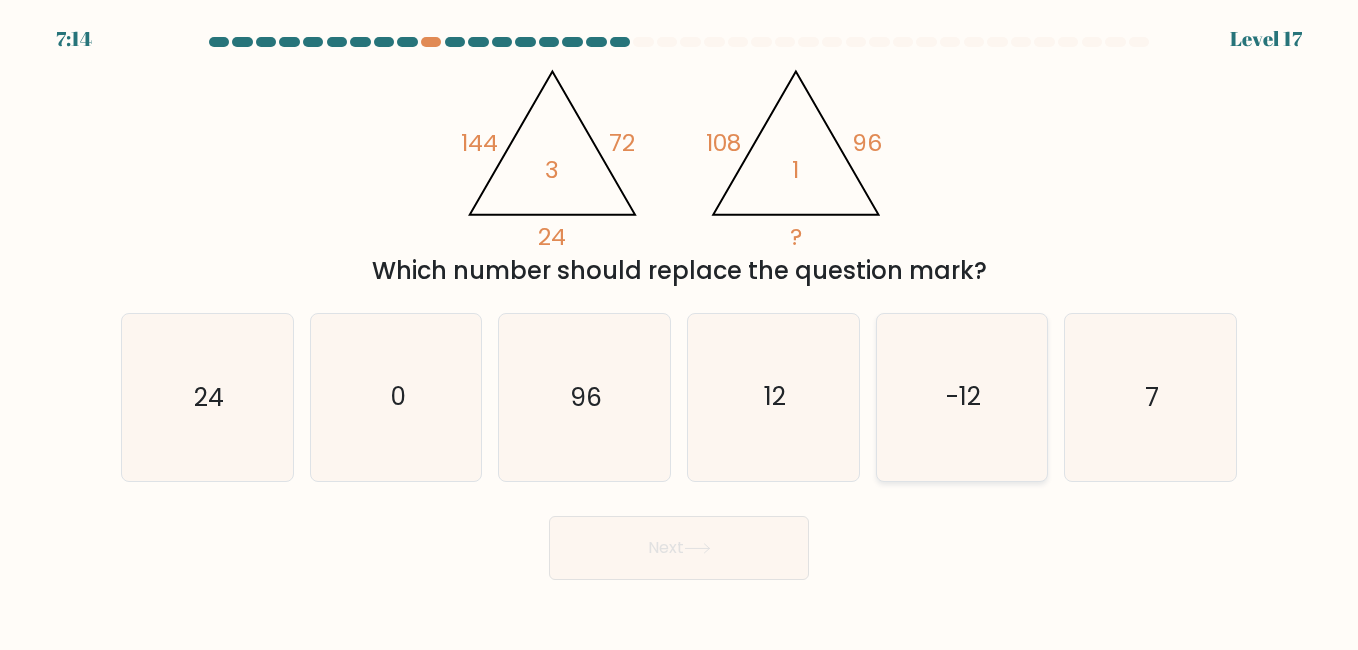 click on "-12" at bounding box center [963, 397] 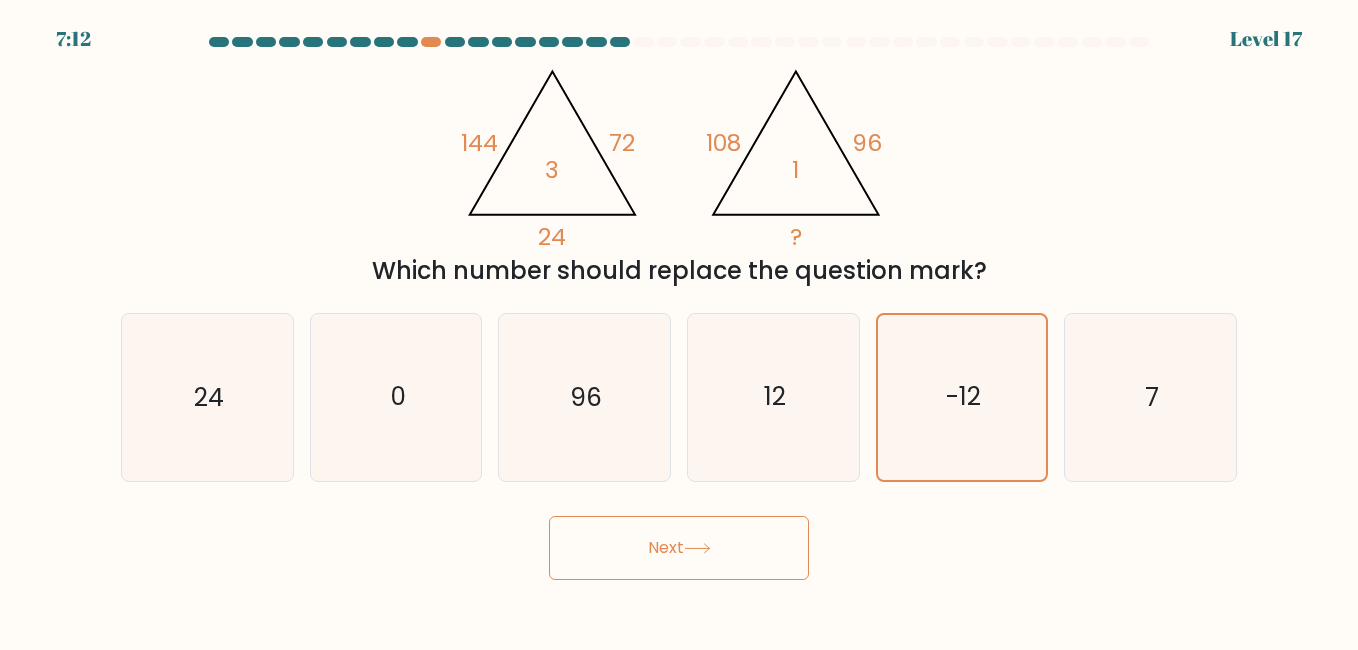 click on "Next" at bounding box center (679, 548) 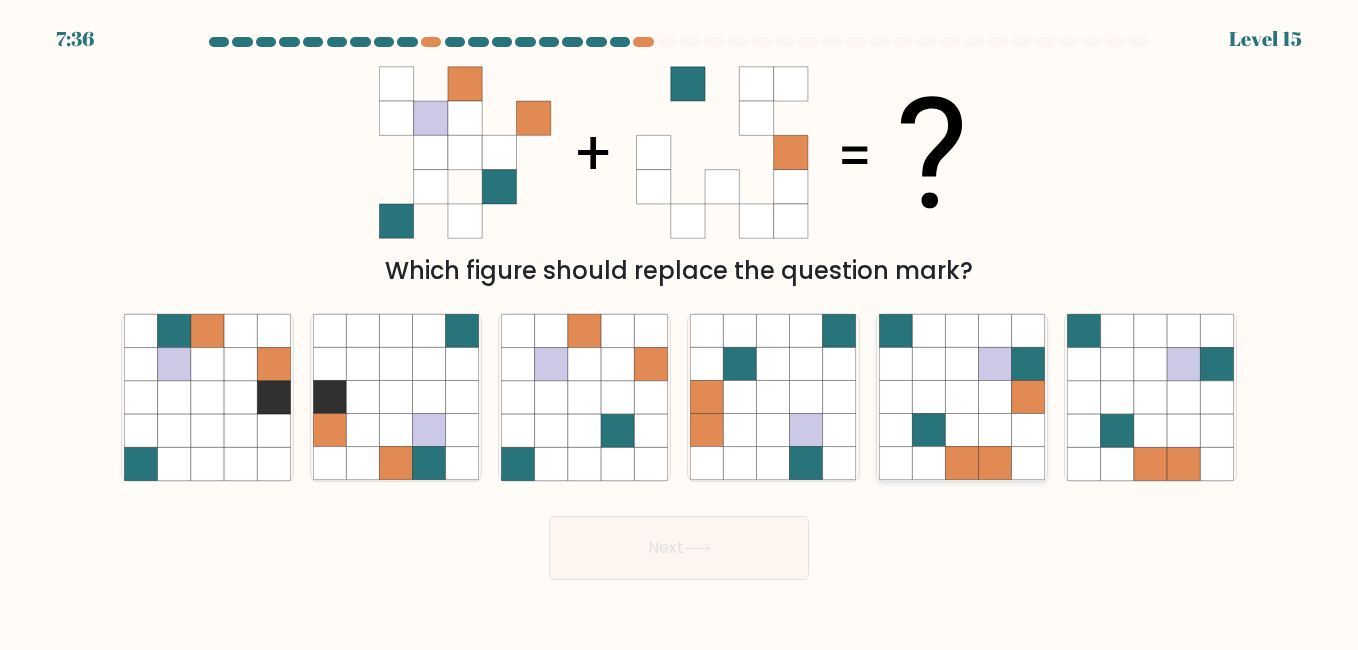 click at bounding box center [961, 397] 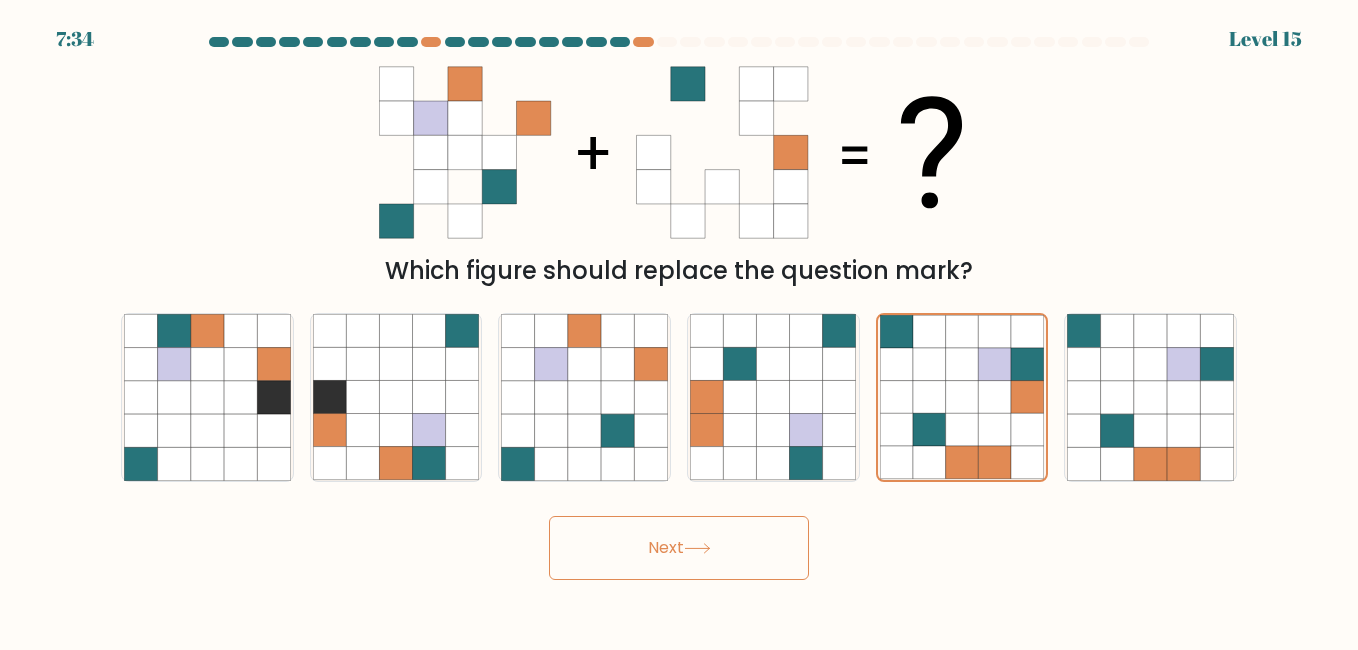 click on "Next" at bounding box center (679, 548) 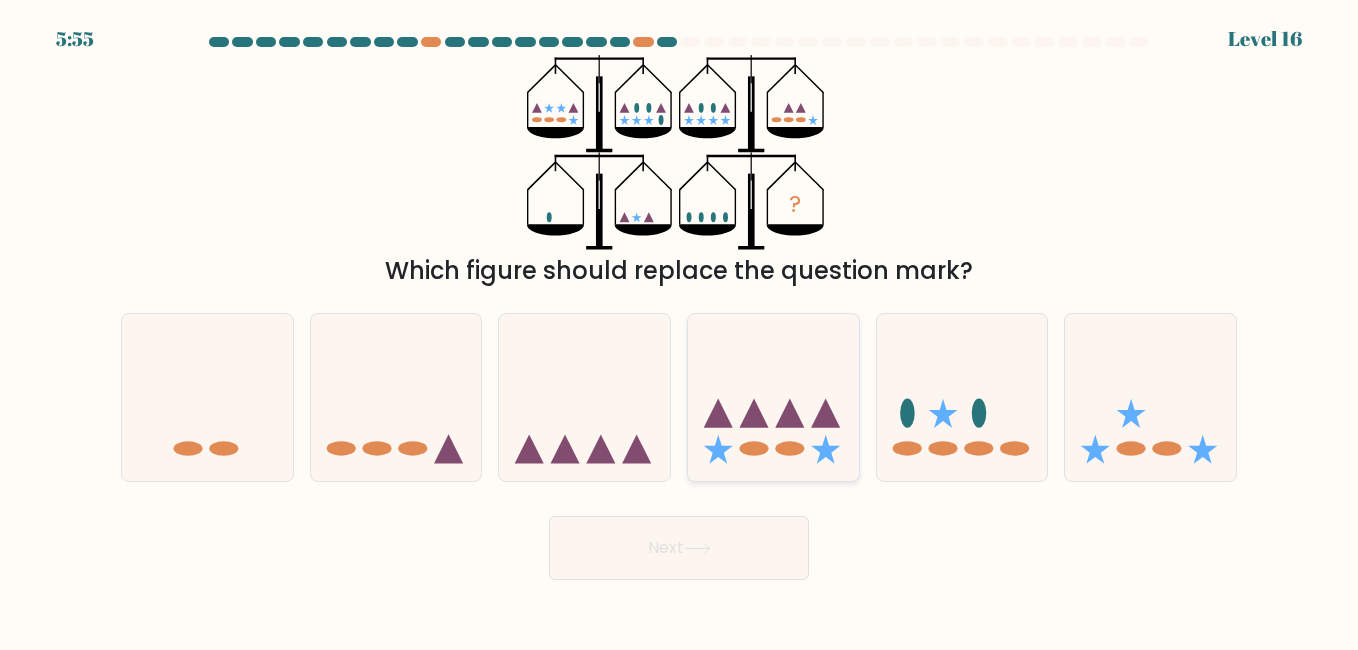 click at bounding box center [773, 397] 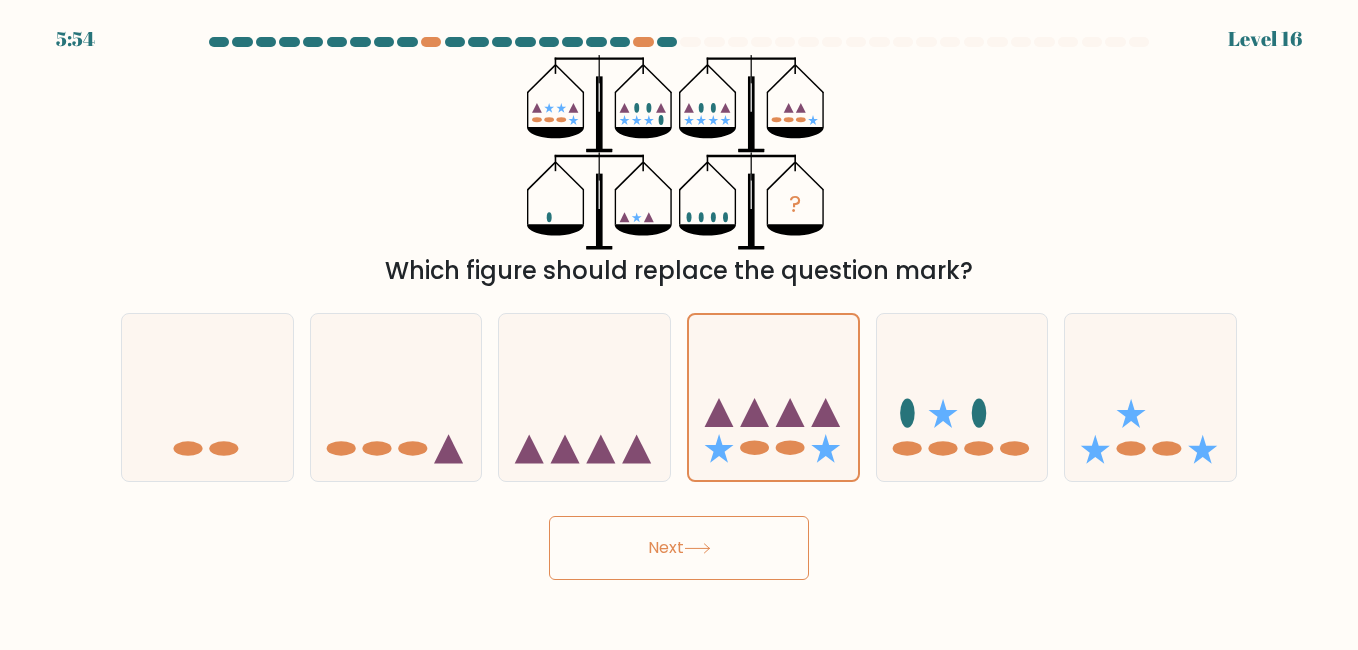 click on "Next" at bounding box center [679, 548] 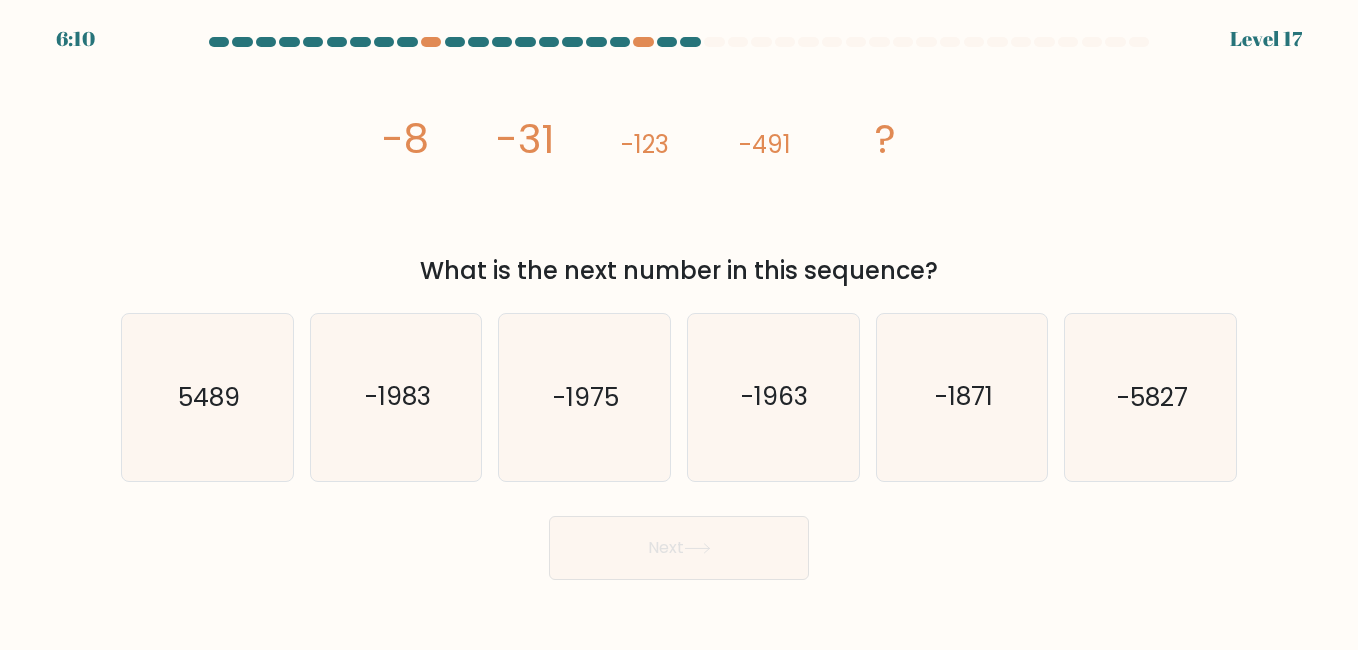 click on "-31" at bounding box center (405, 139) 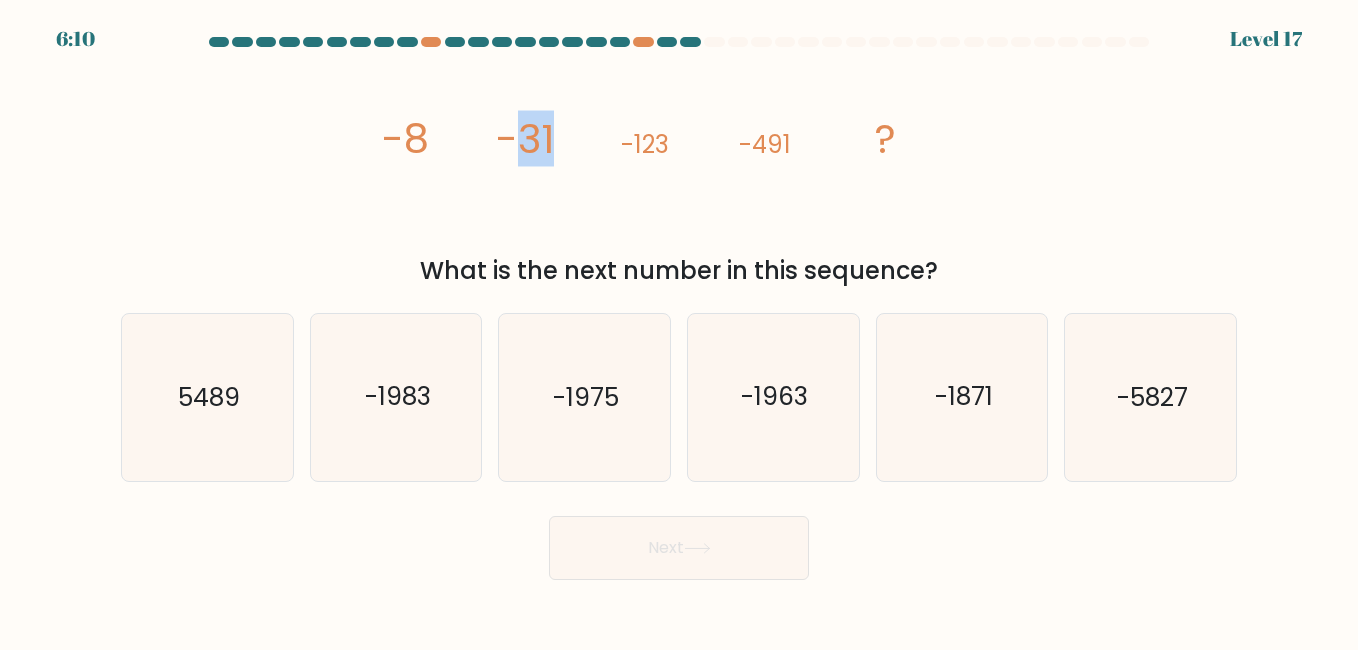click on "-31" at bounding box center (405, 139) 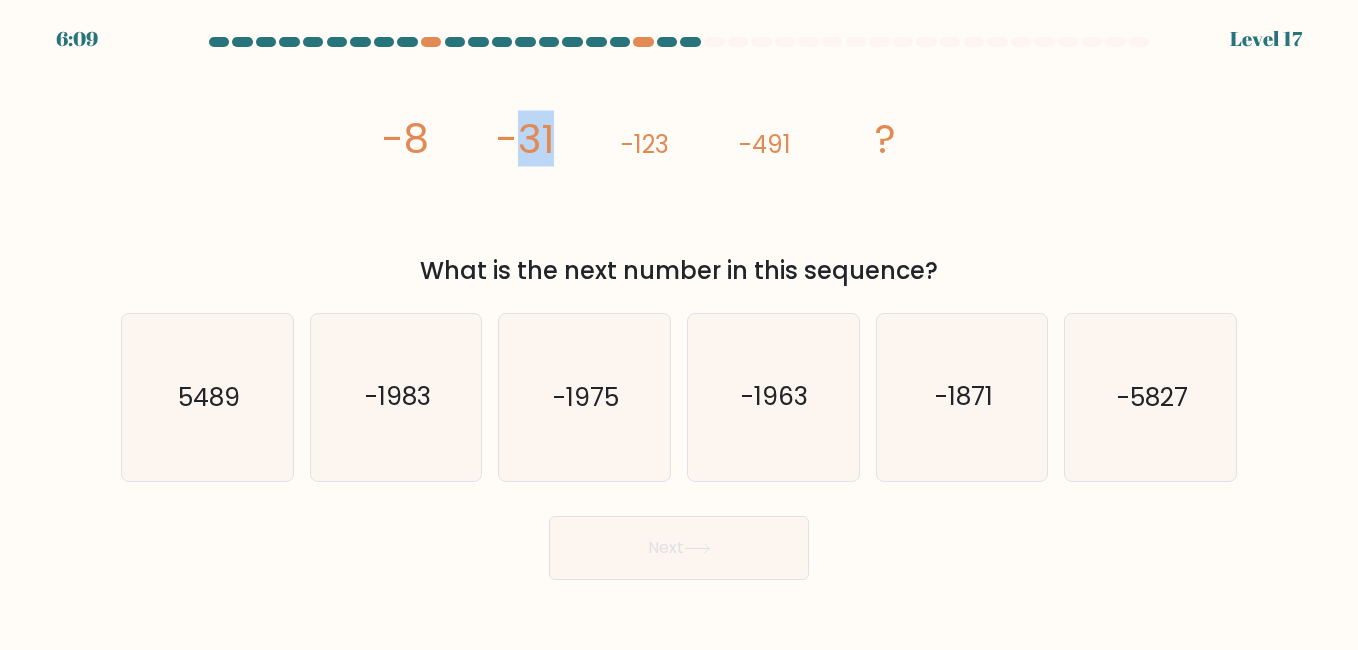 drag, startPoint x: 528, startPoint y: 140, endPoint x: 525, endPoint y: 208, distance: 68.06615 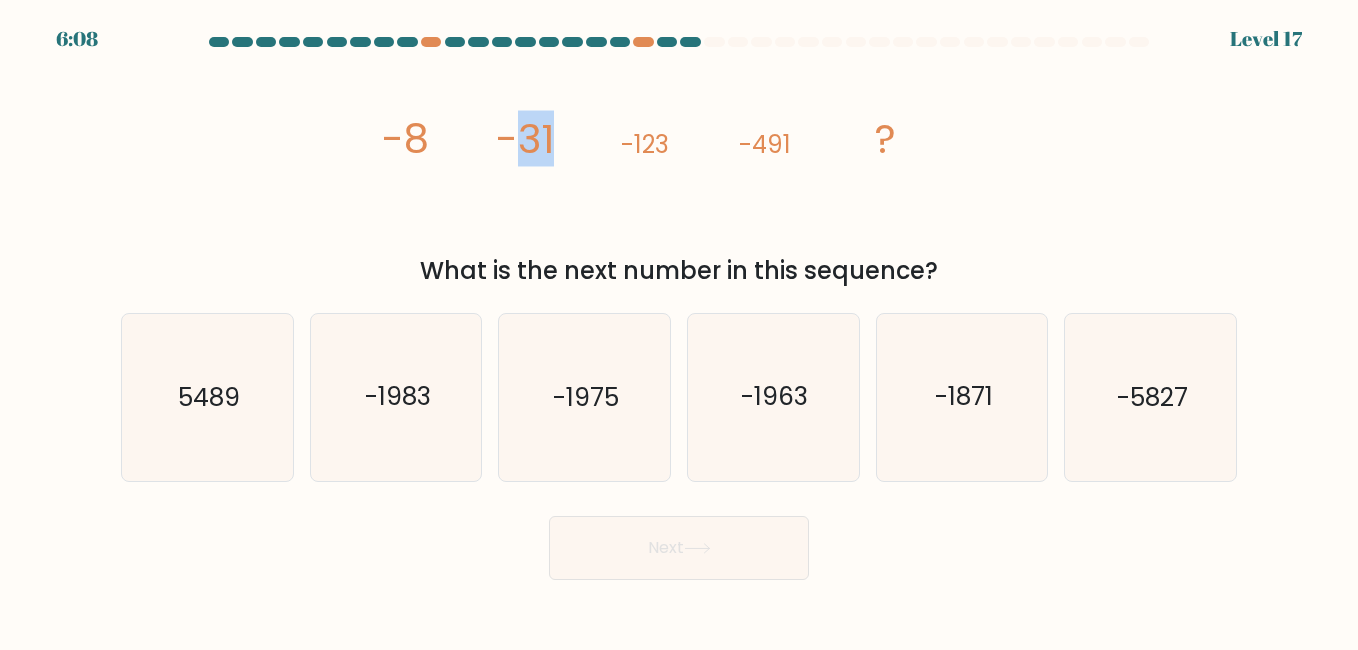 click on "image/svg+xml
-8
-31
-123
-491
?" at bounding box center (679, 152) 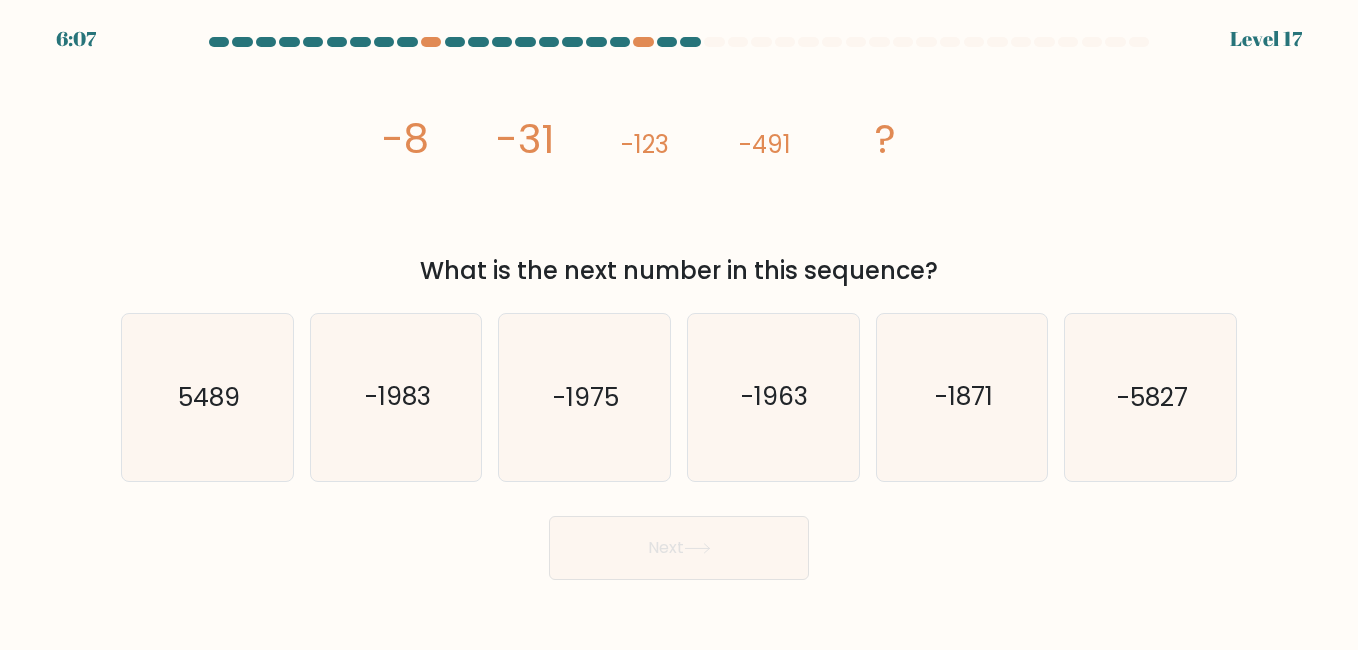click on "image/svg+xml
-8
-31
-123
-491
?" at bounding box center [679, 152] 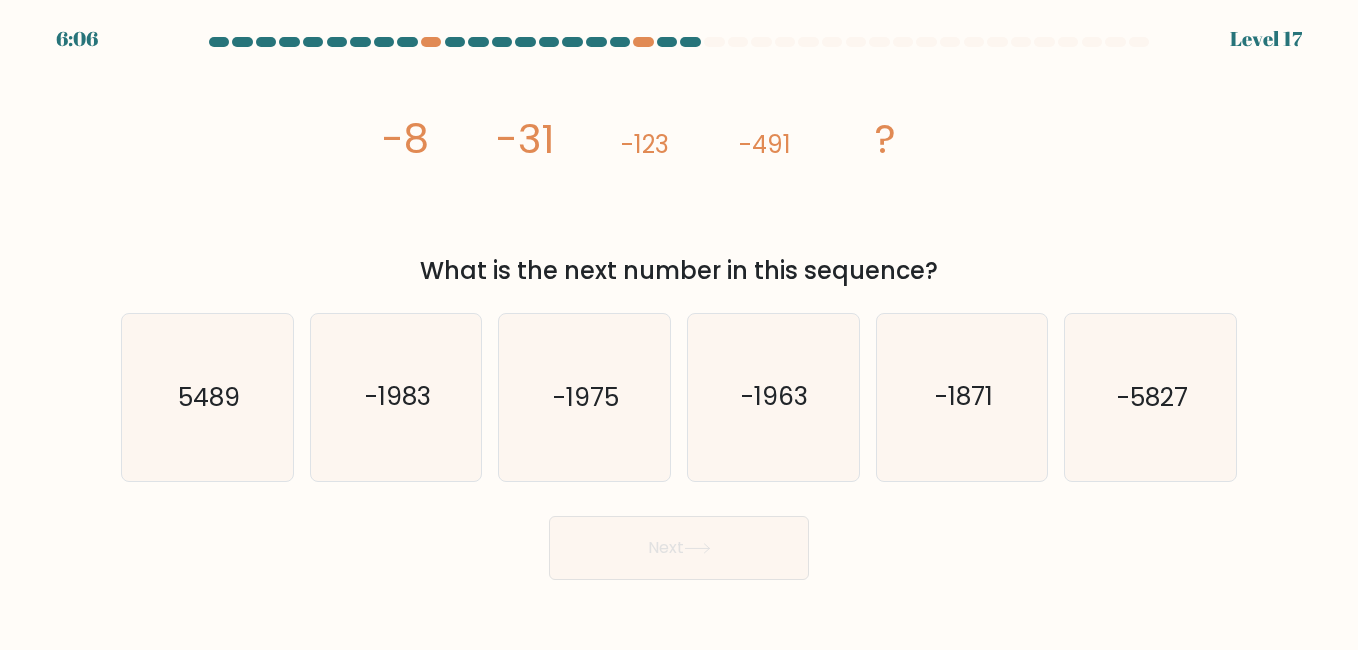 click on "-123" at bounding box center (405, 139) 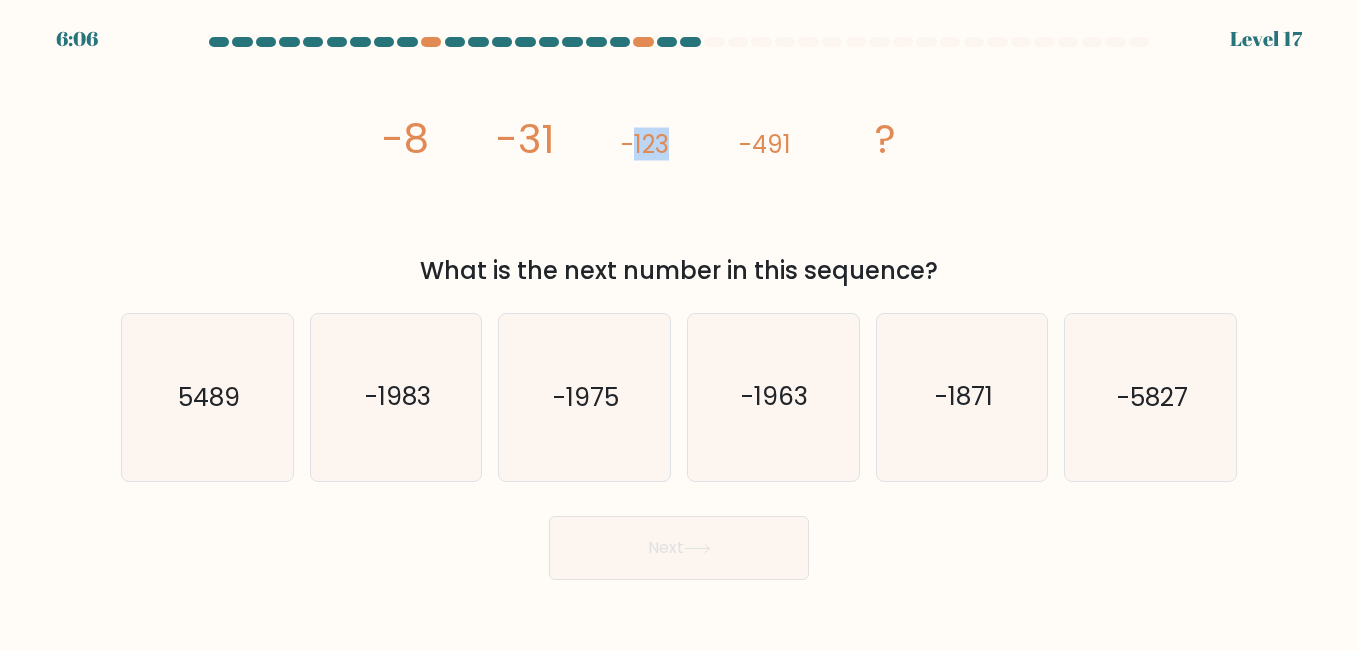 click on "-123" at bounding box center (405, 139) 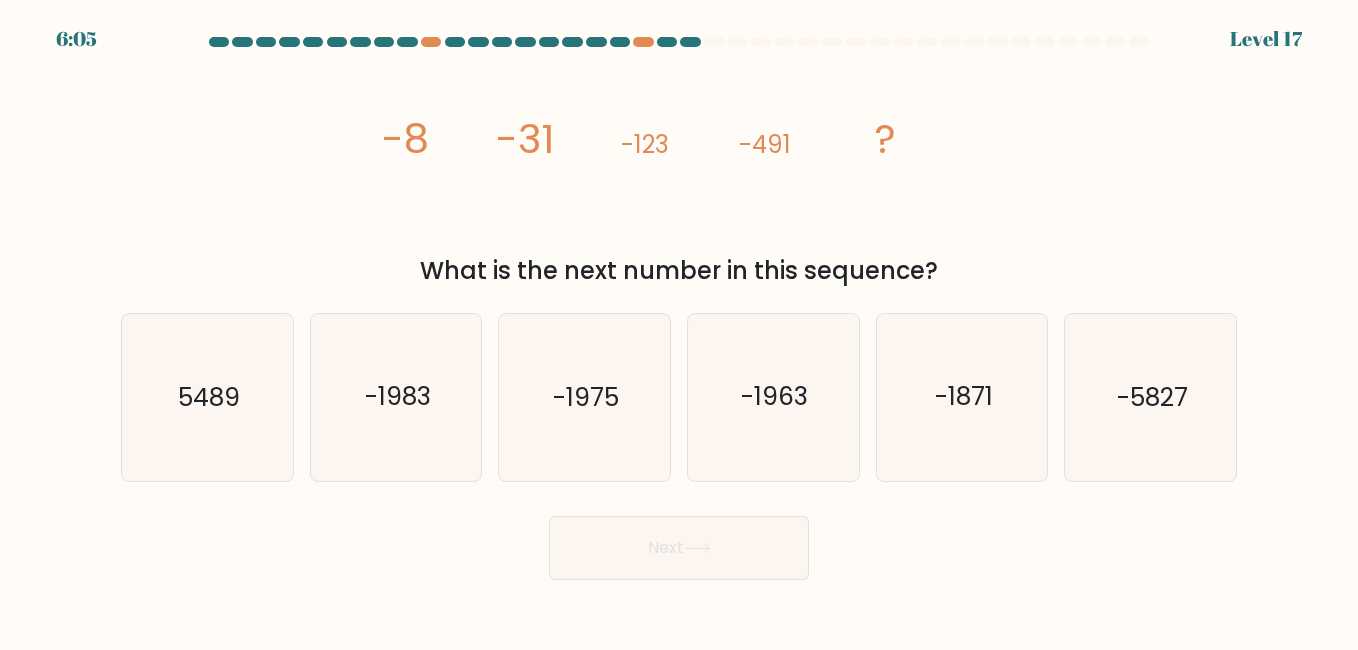 drag, startPoint x: 644, startPoint y: 159, endPoint x: 596, endPoint y: 201, distance: 63.780876 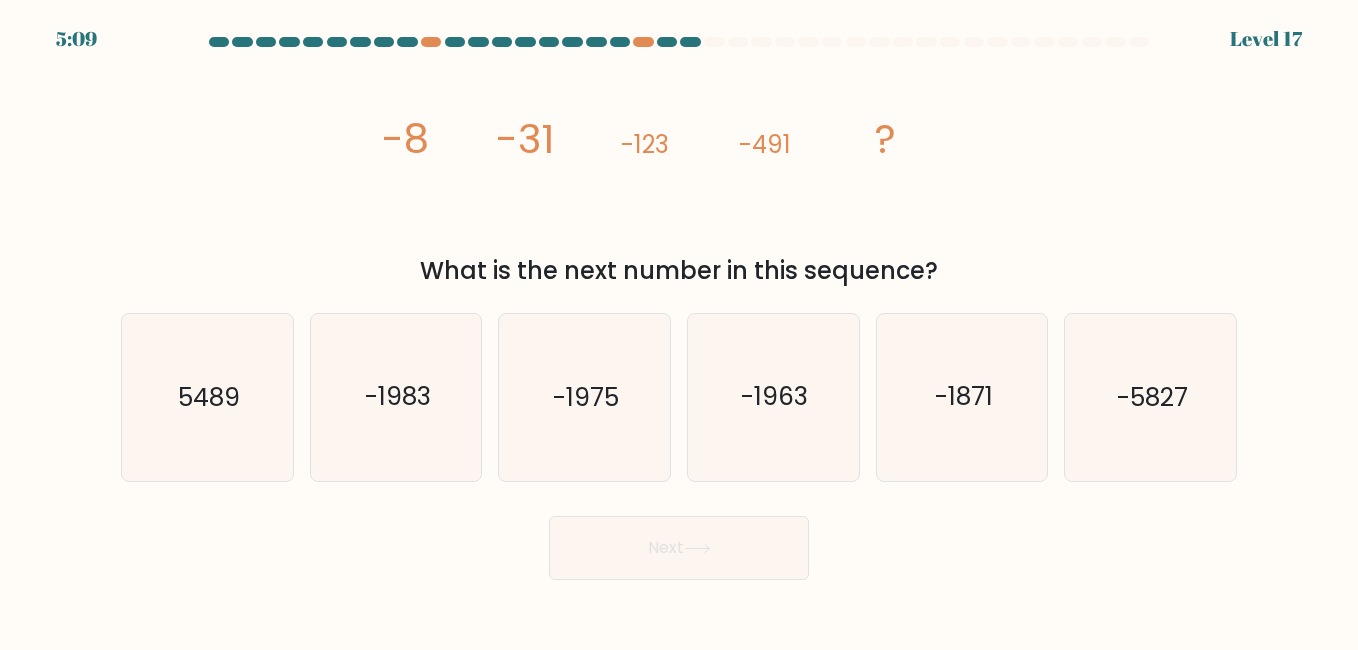 click on "Next" at bounding box center [679, 543] 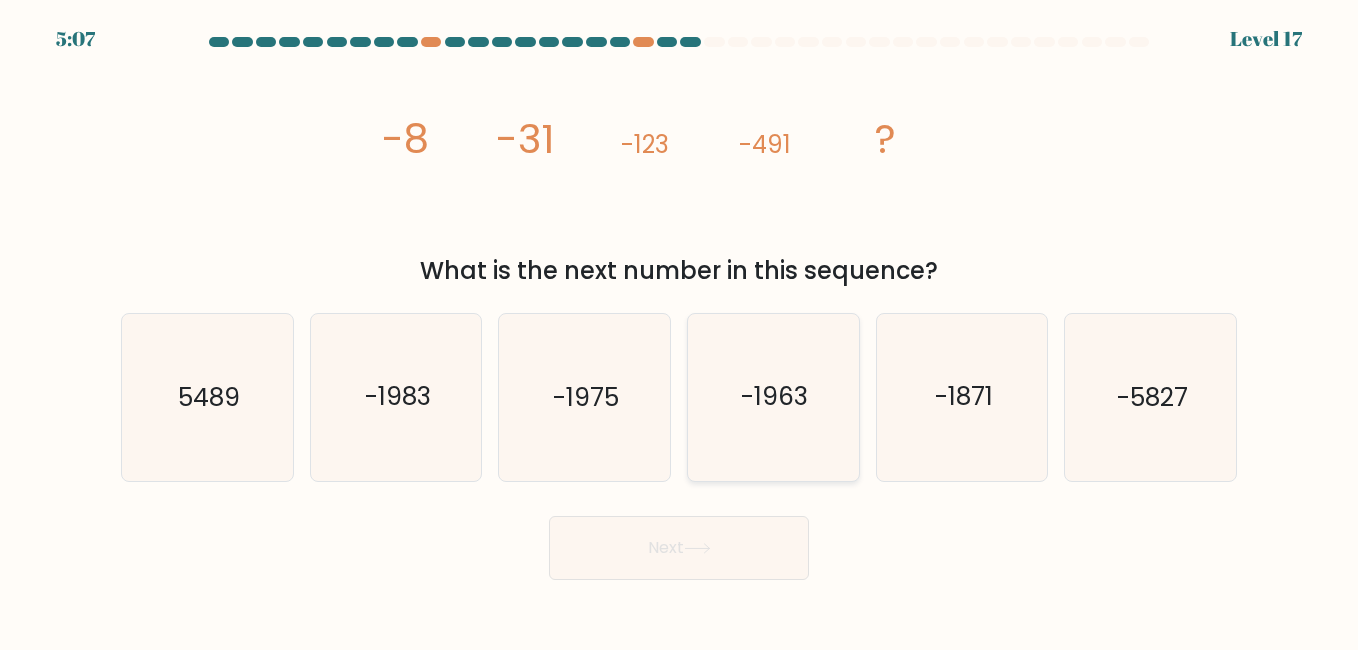 click on "-1963" at bounding box center (773, 397) 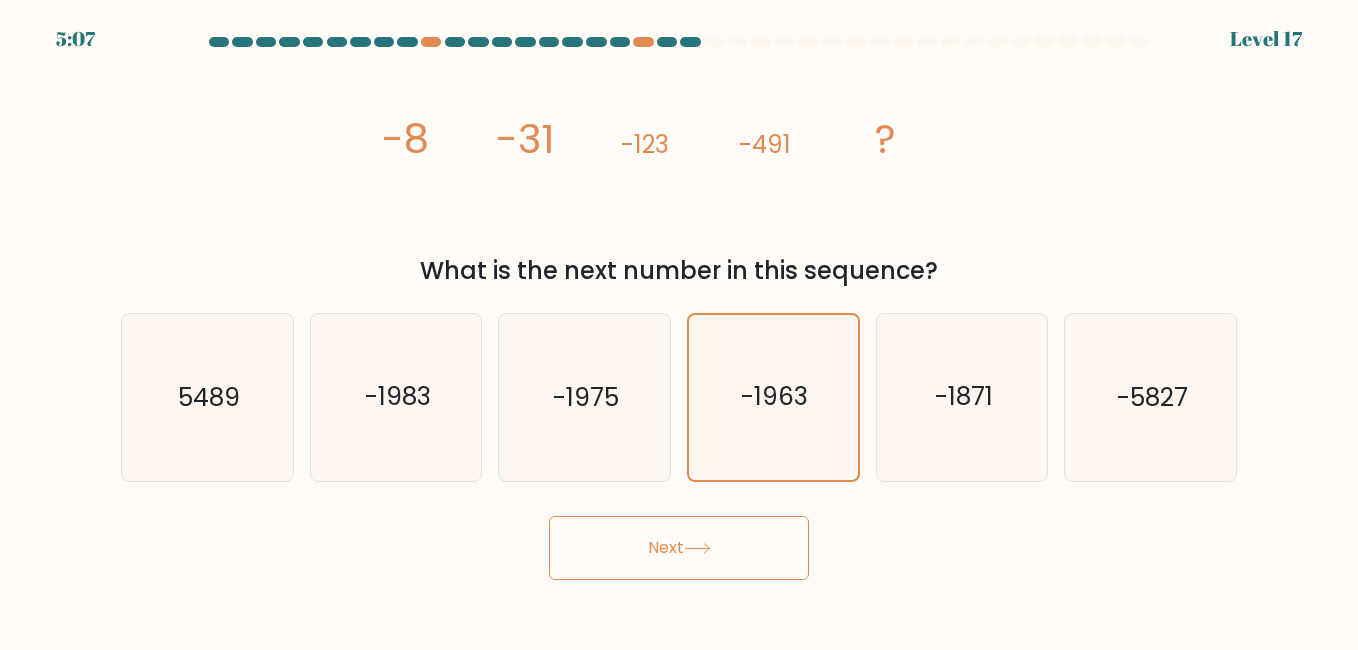 click on "Next" at bounding box center [679, 548] 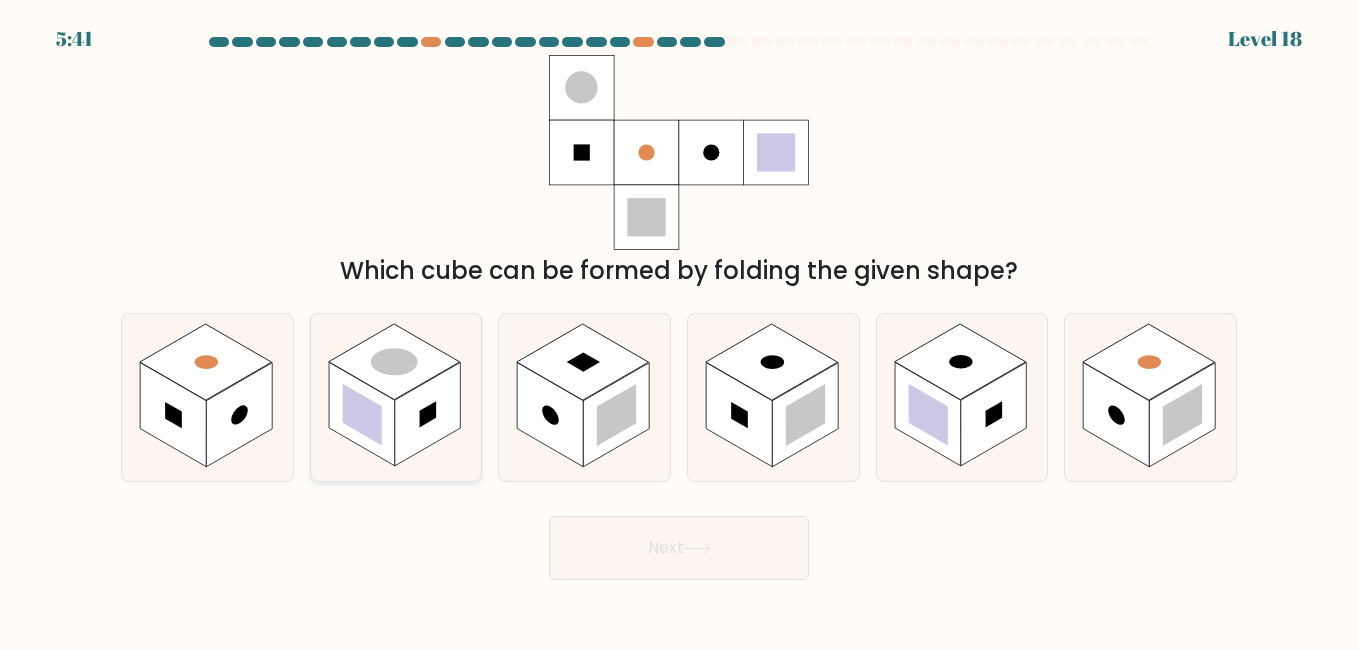 click at bounding box center [396, 397] 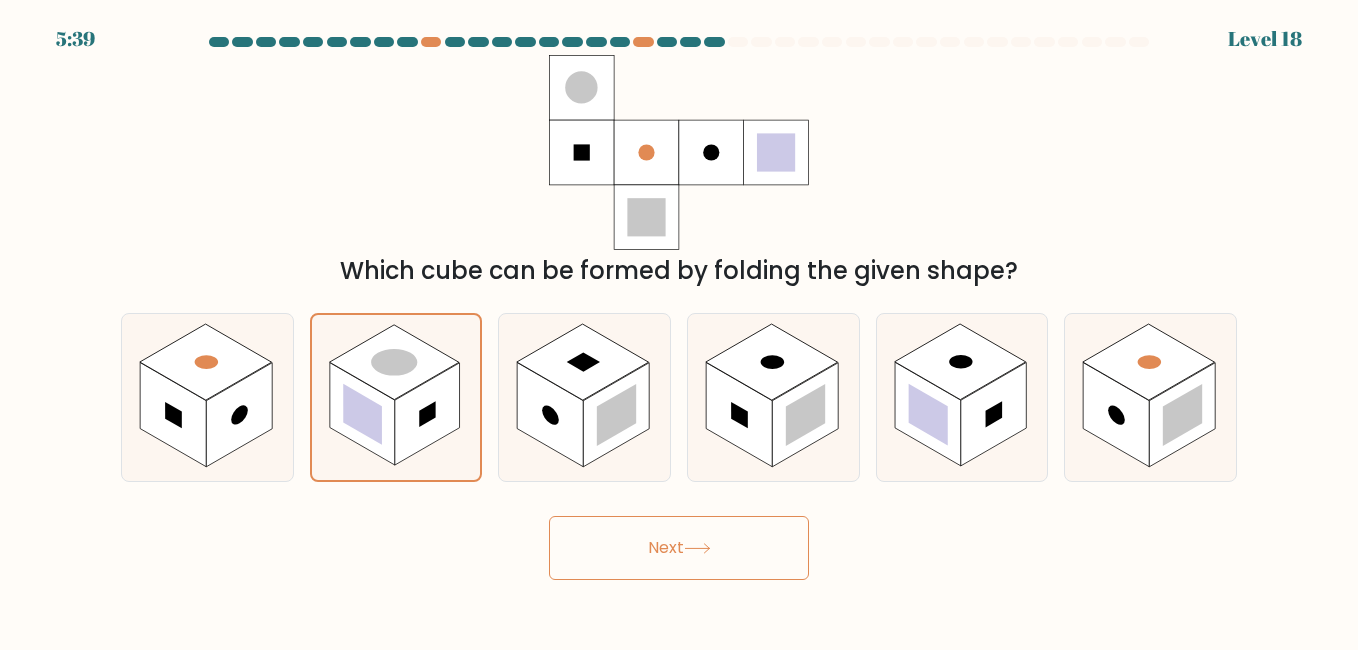 click on "Next" at bounding box center (679, 548) 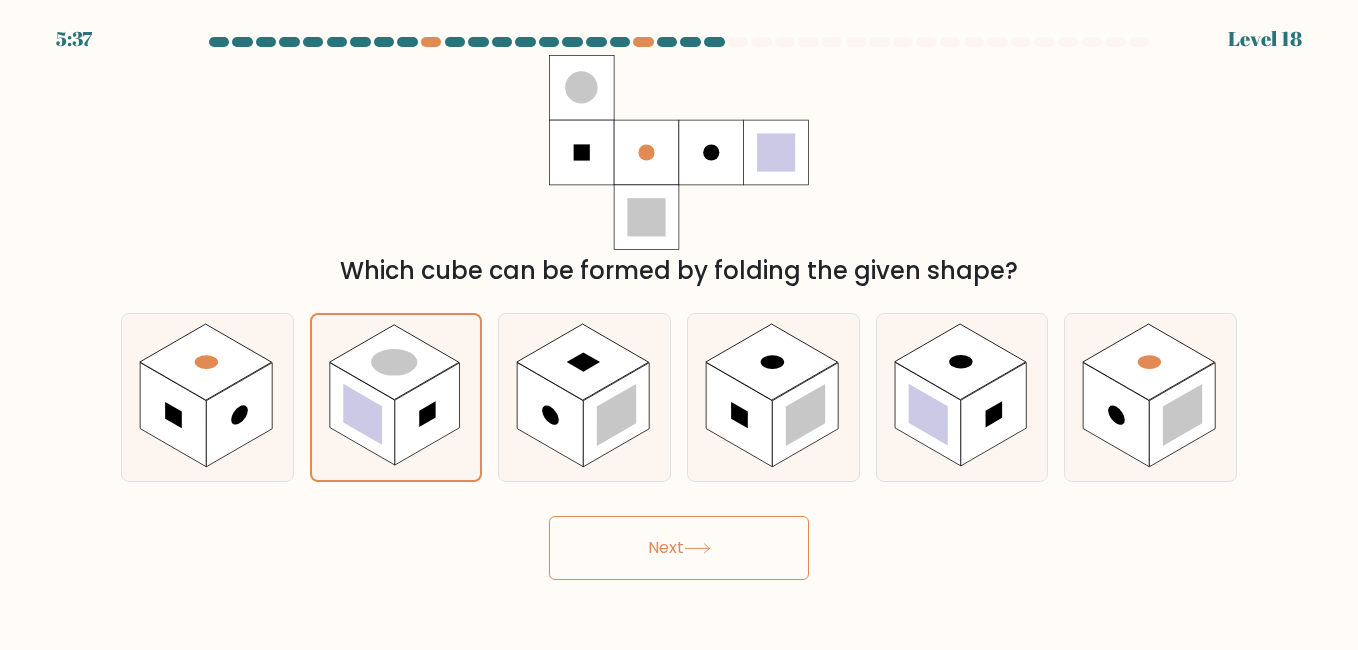 click at bounding box center [697, 548] 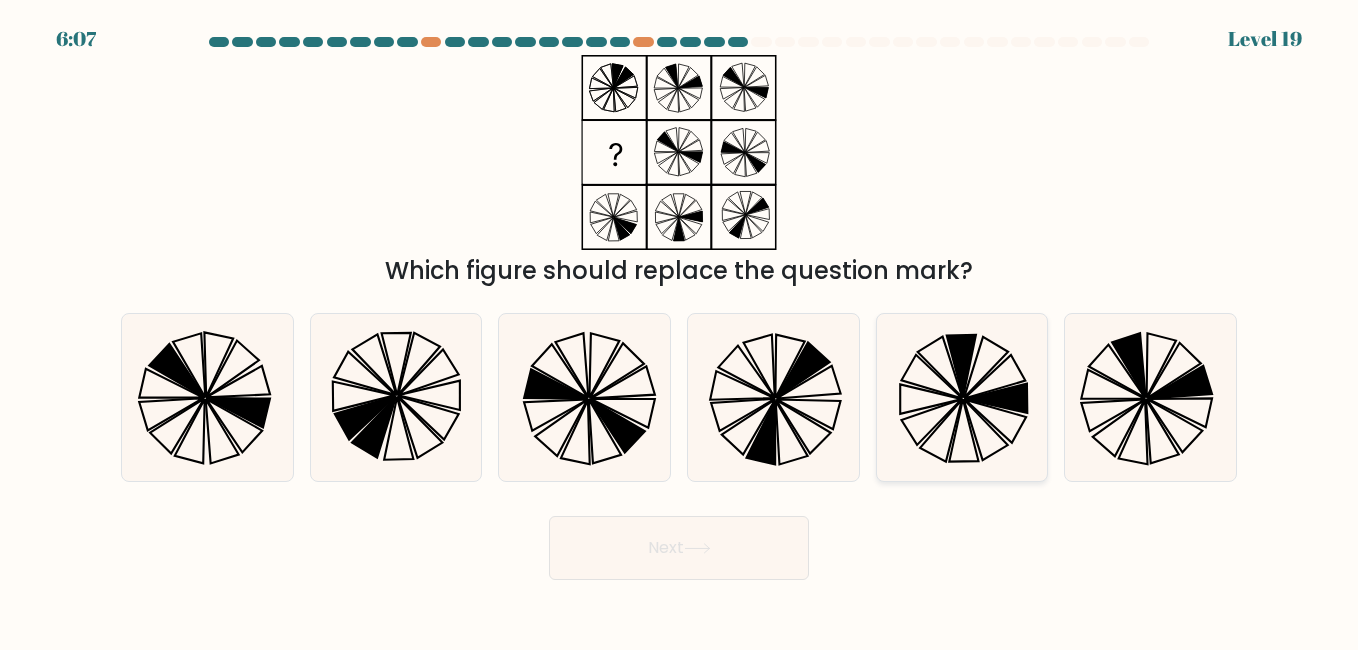 click at bounding box center [962, 397] 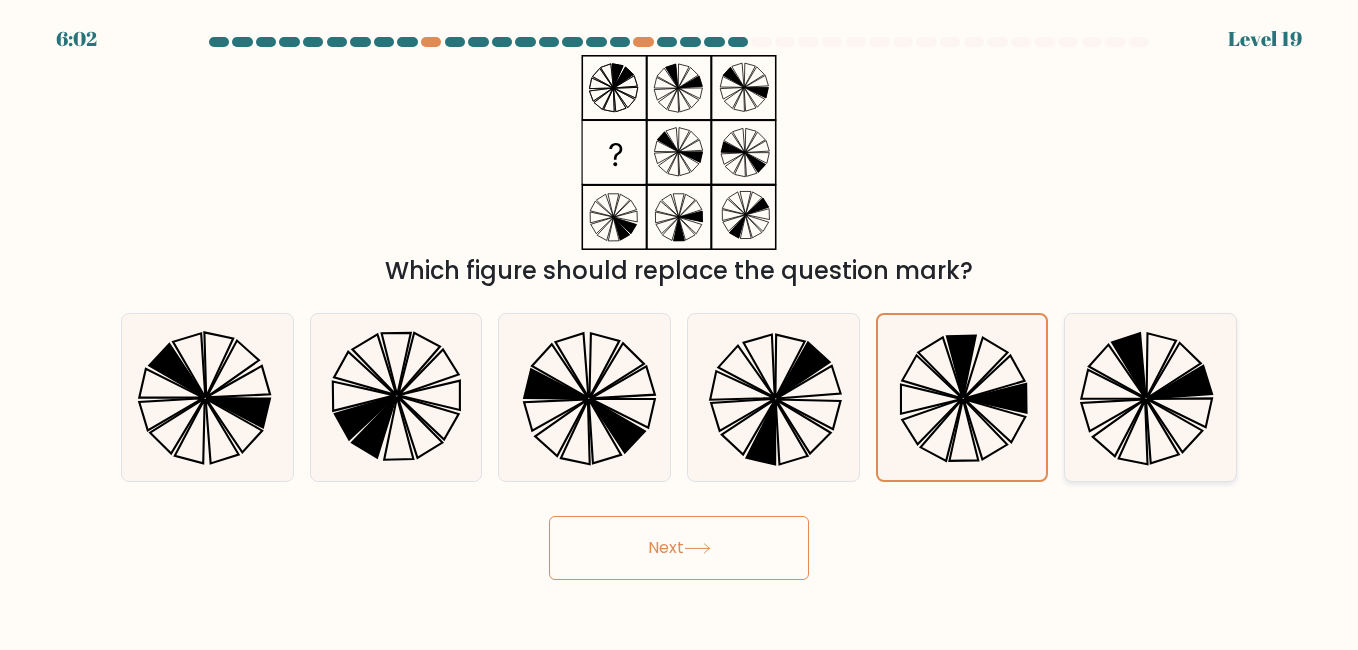 click at bounding box center [1150, 397] 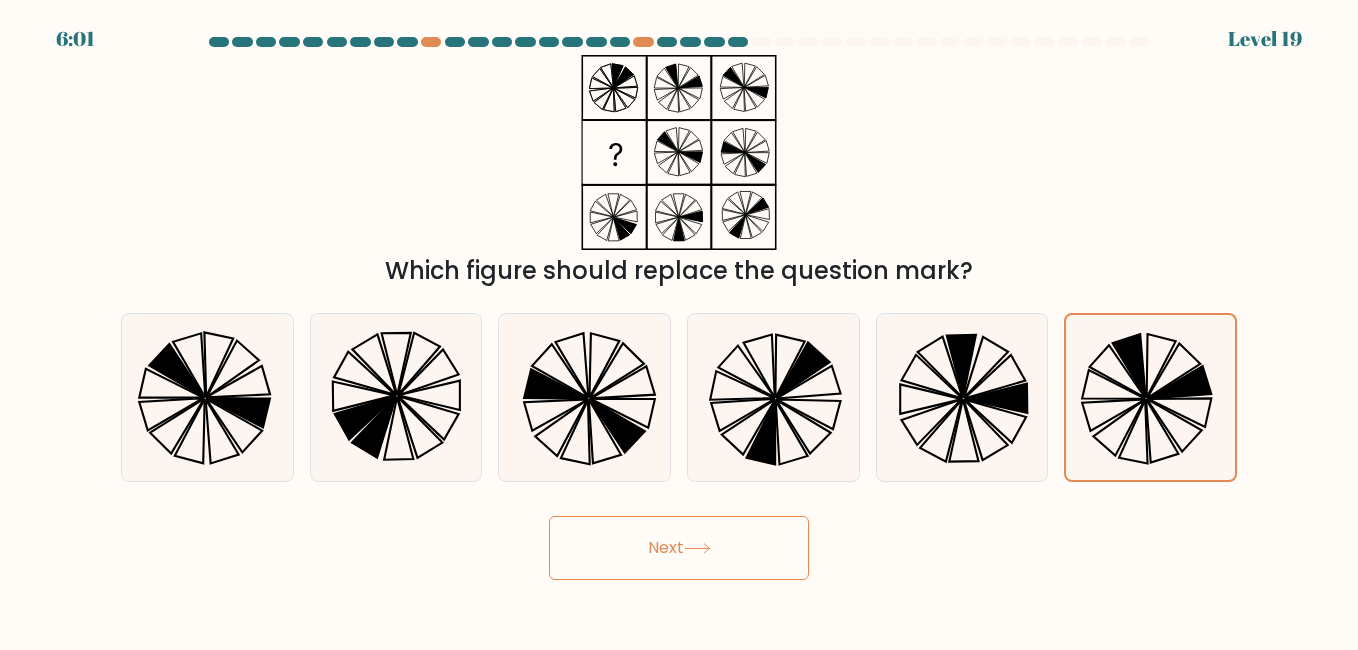 click at bounding box center (697, 548) 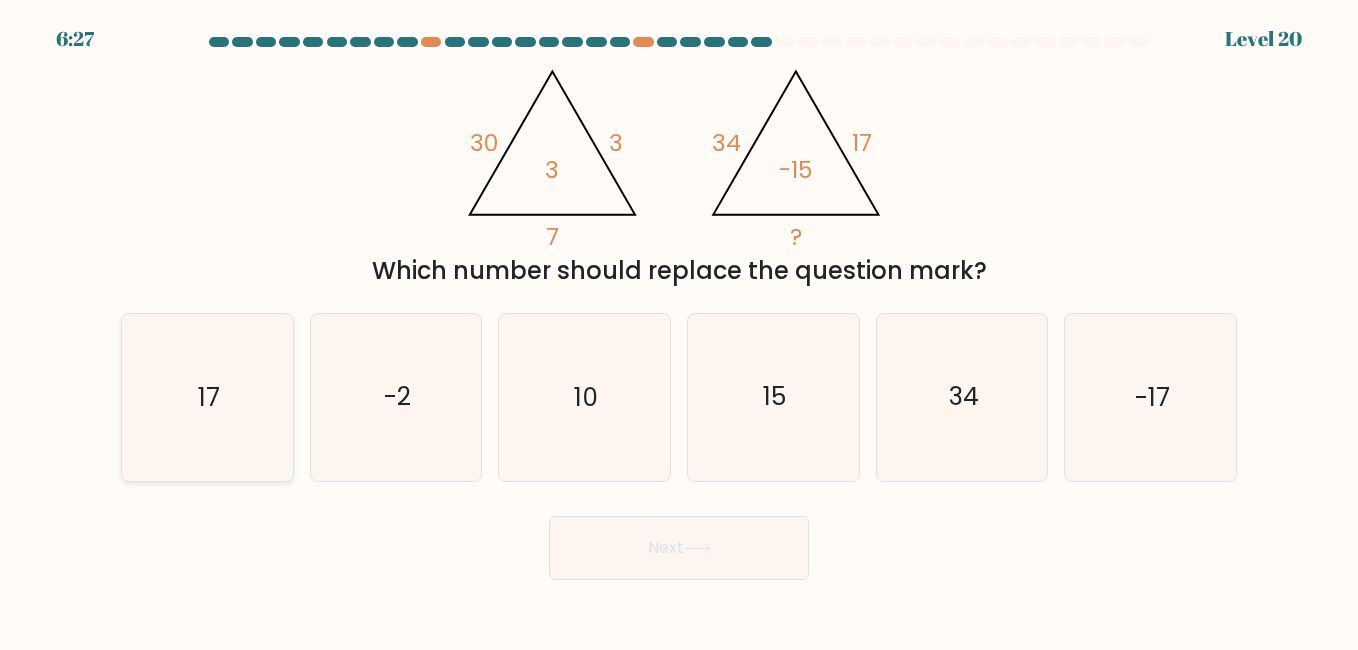 click on "17" at bounding box center (207, 397) 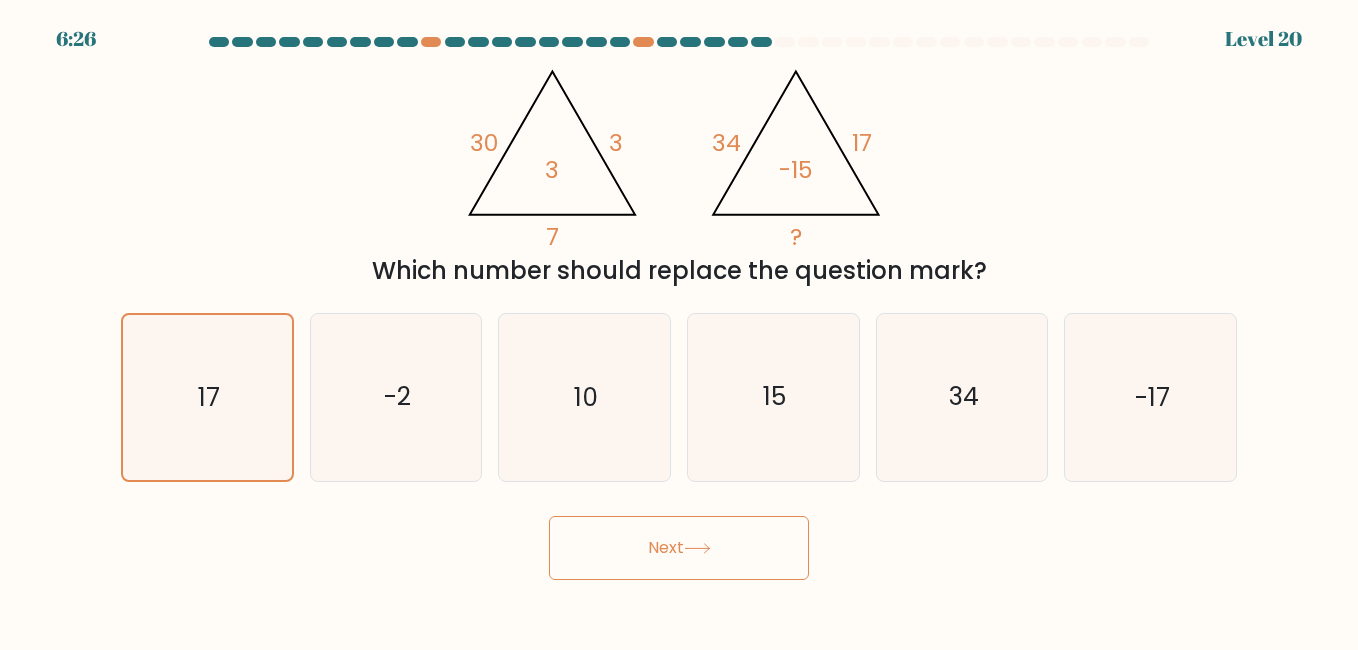 click on "Next" at bounding box center [679, 548] 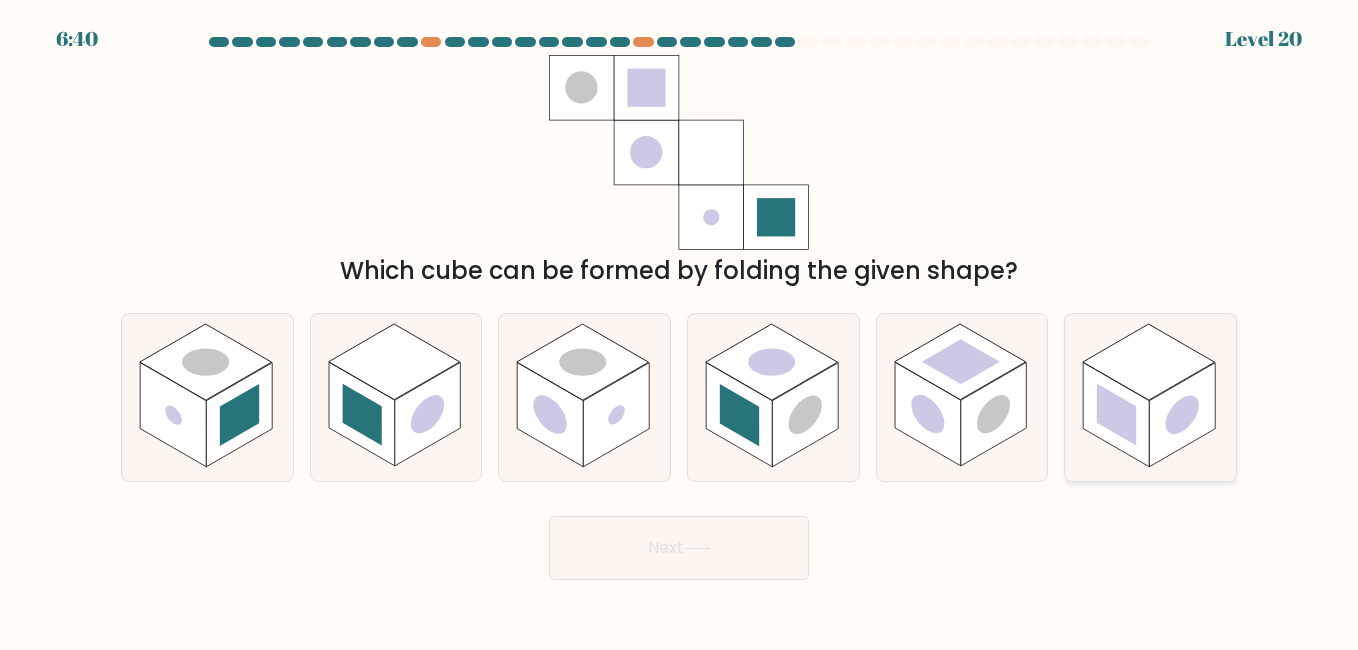 click at bounding box center [1149, 362] 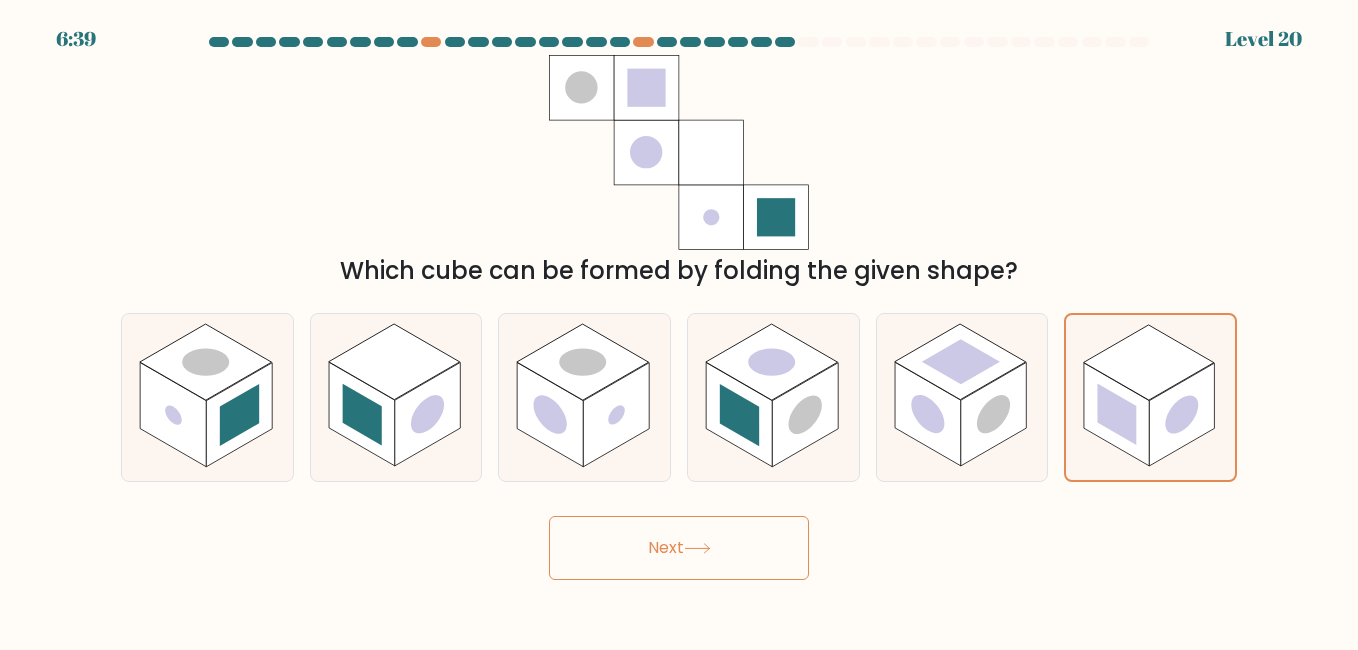 click on "Next" at bounding box center [679, 548] 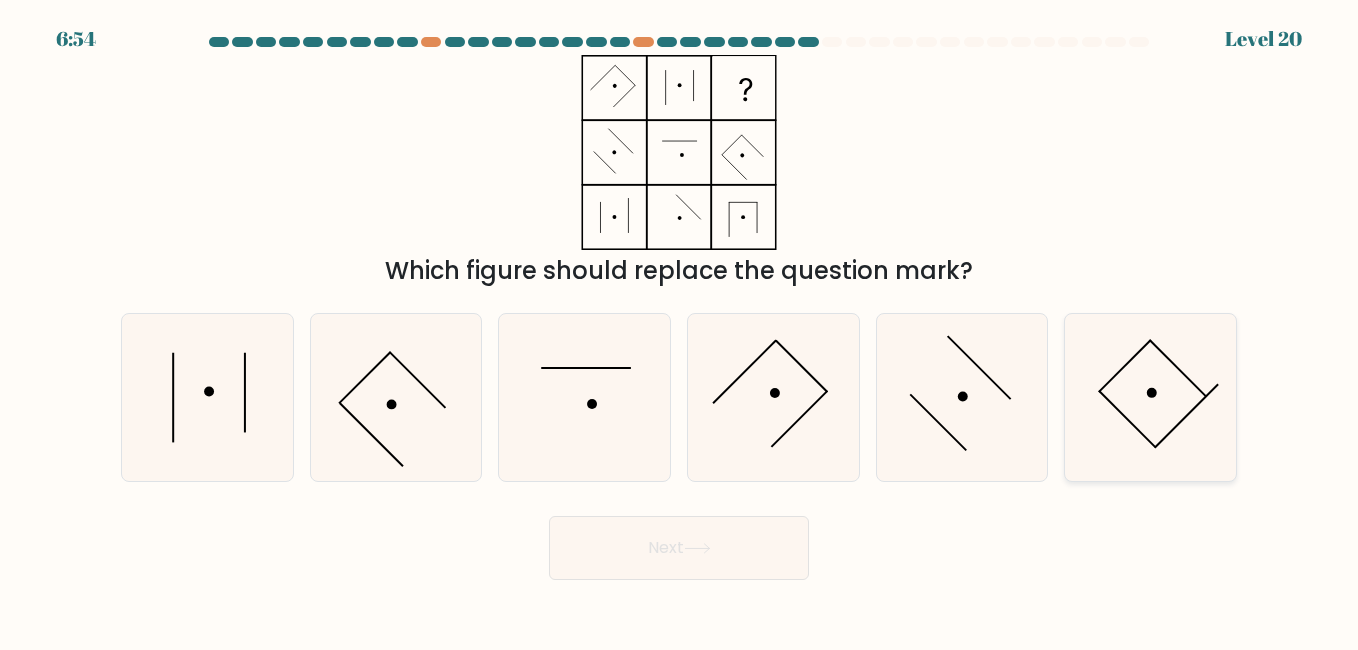 click at bounding box center [1150, 397] 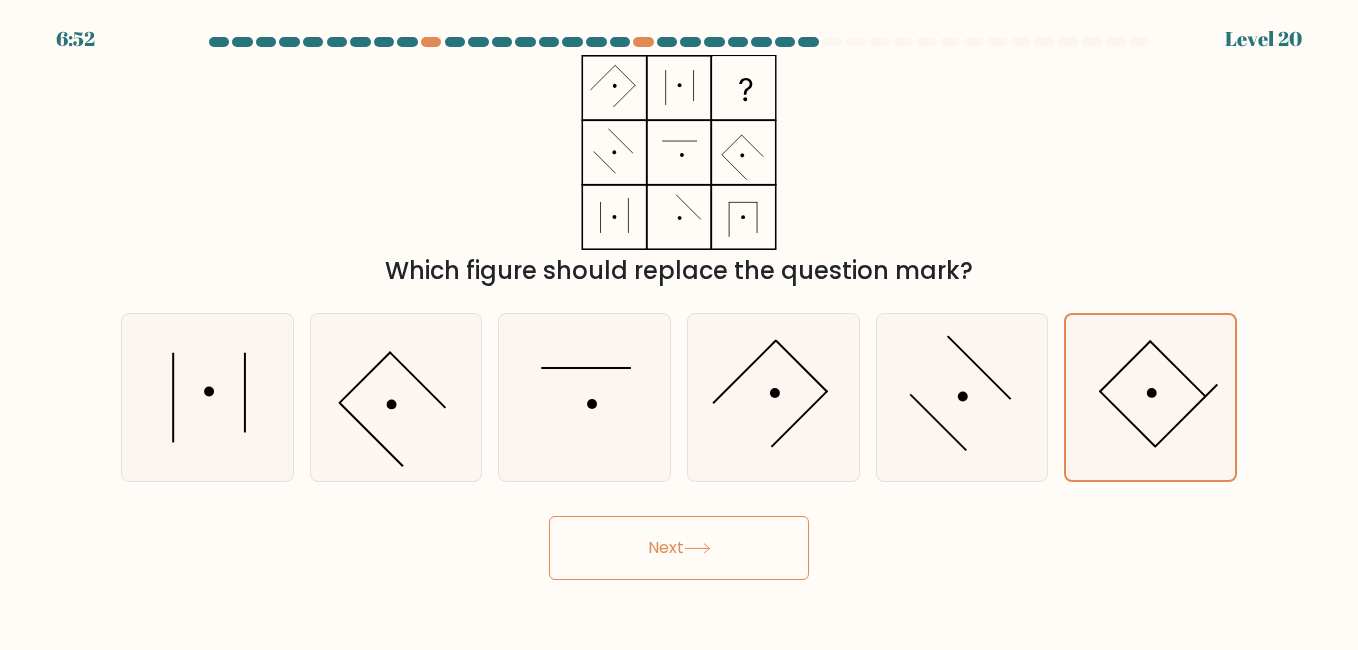 click on "Next" at bounding box center [679, 548] 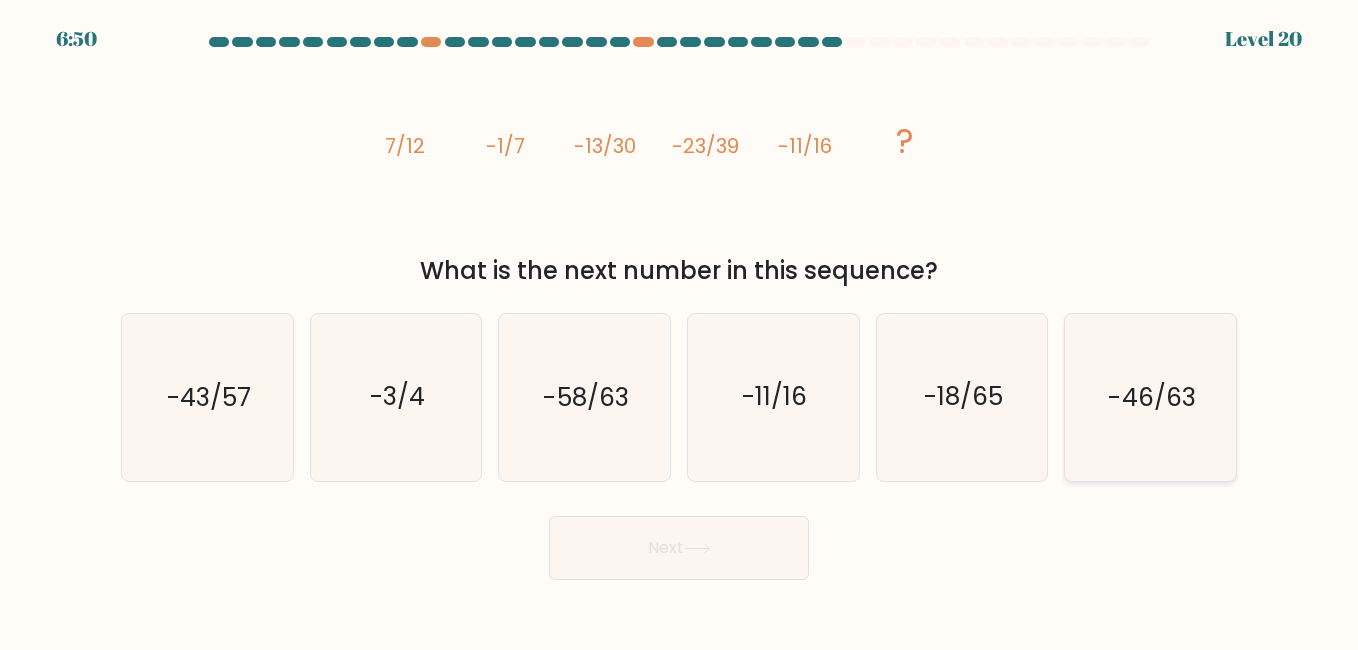 click on "-46/63" at bounding box center (1150, 397) 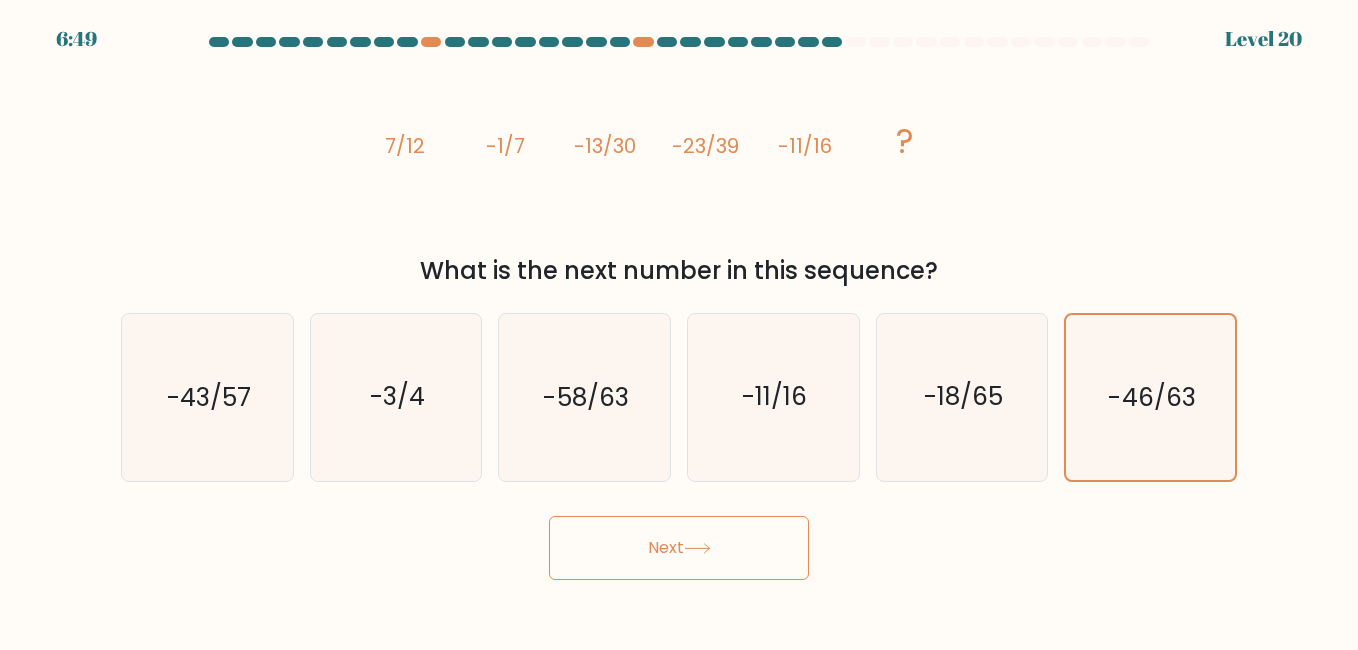 click on "Next" at bounding box center [679, 548] 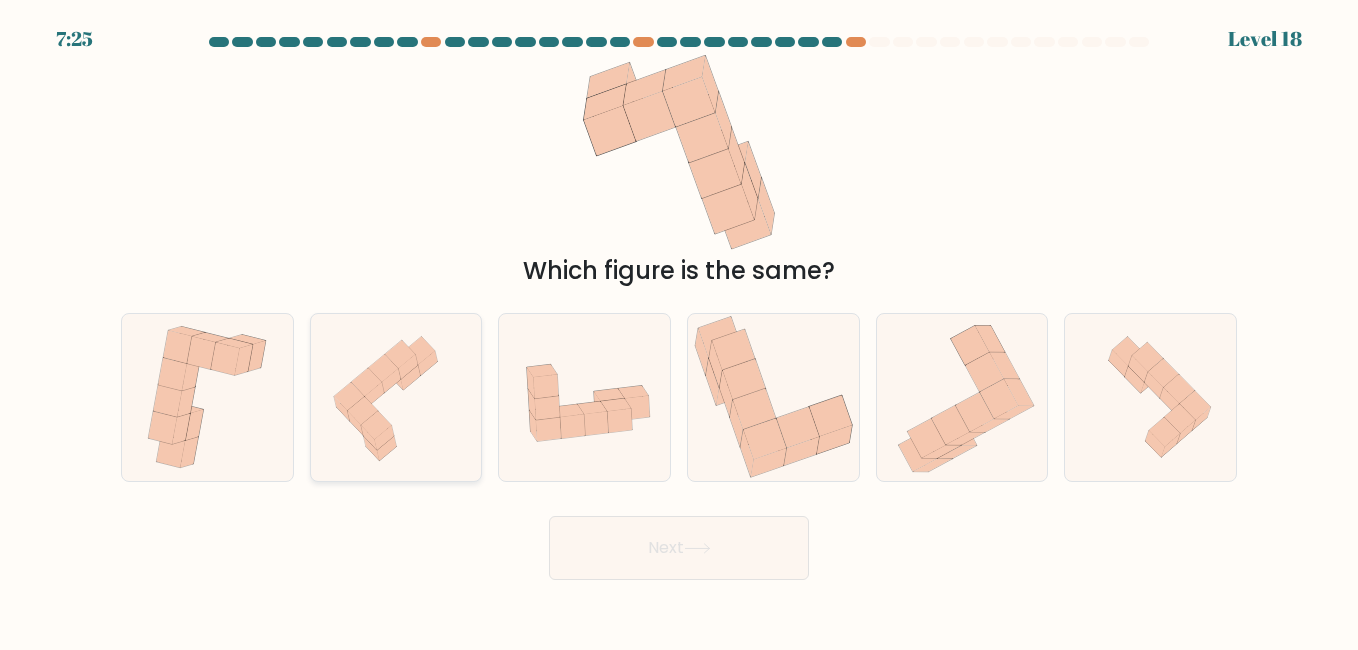 click at bounding box center [386, 448] 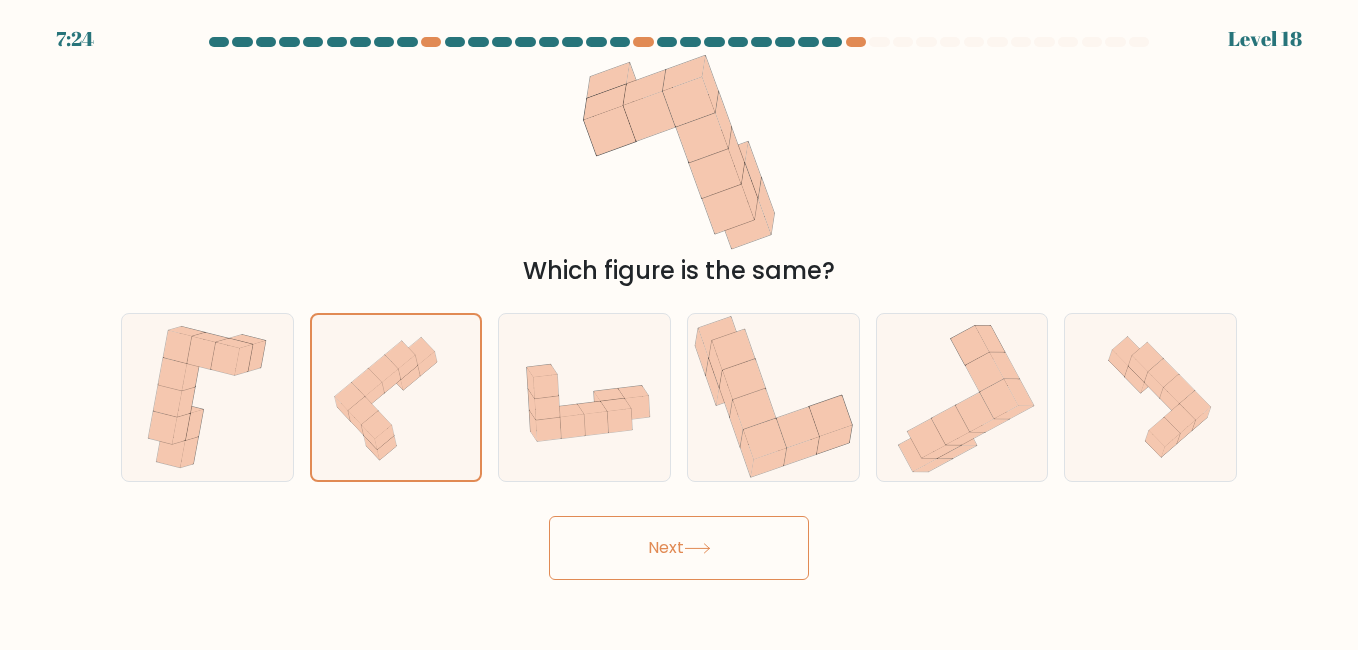 click on "Next" at bounding box center [679, 548] 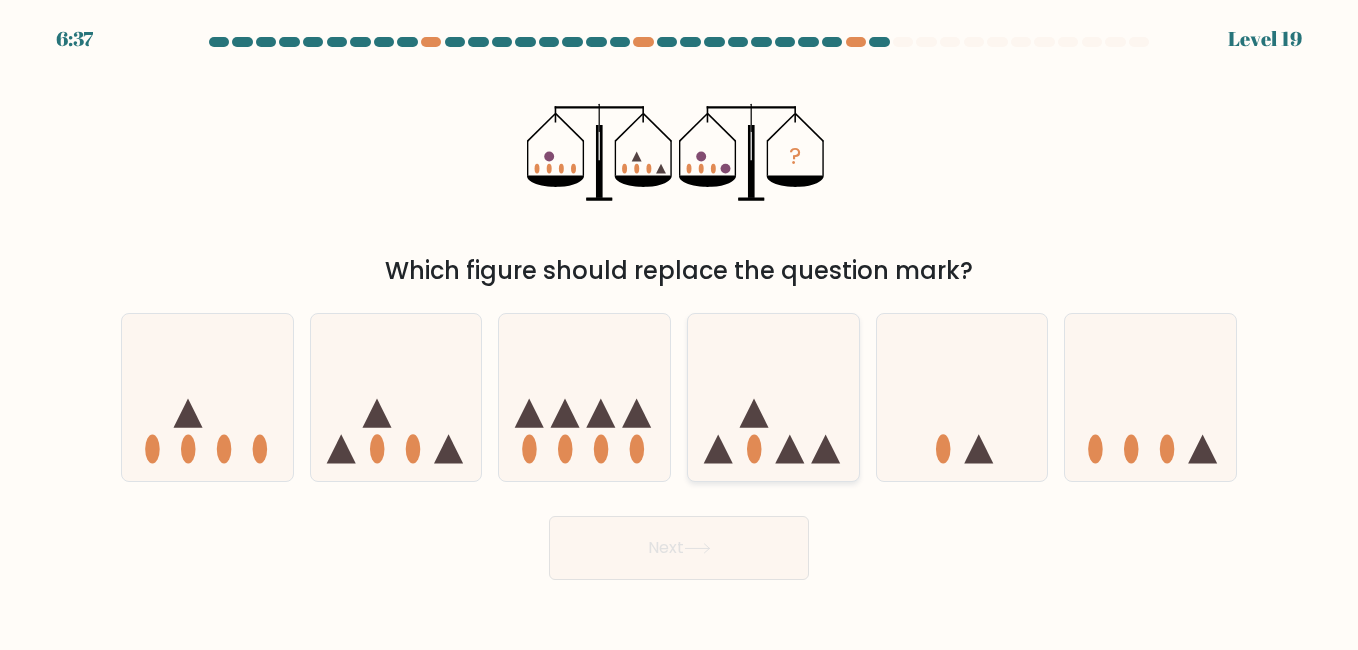 click at bounding box center [773, 397] 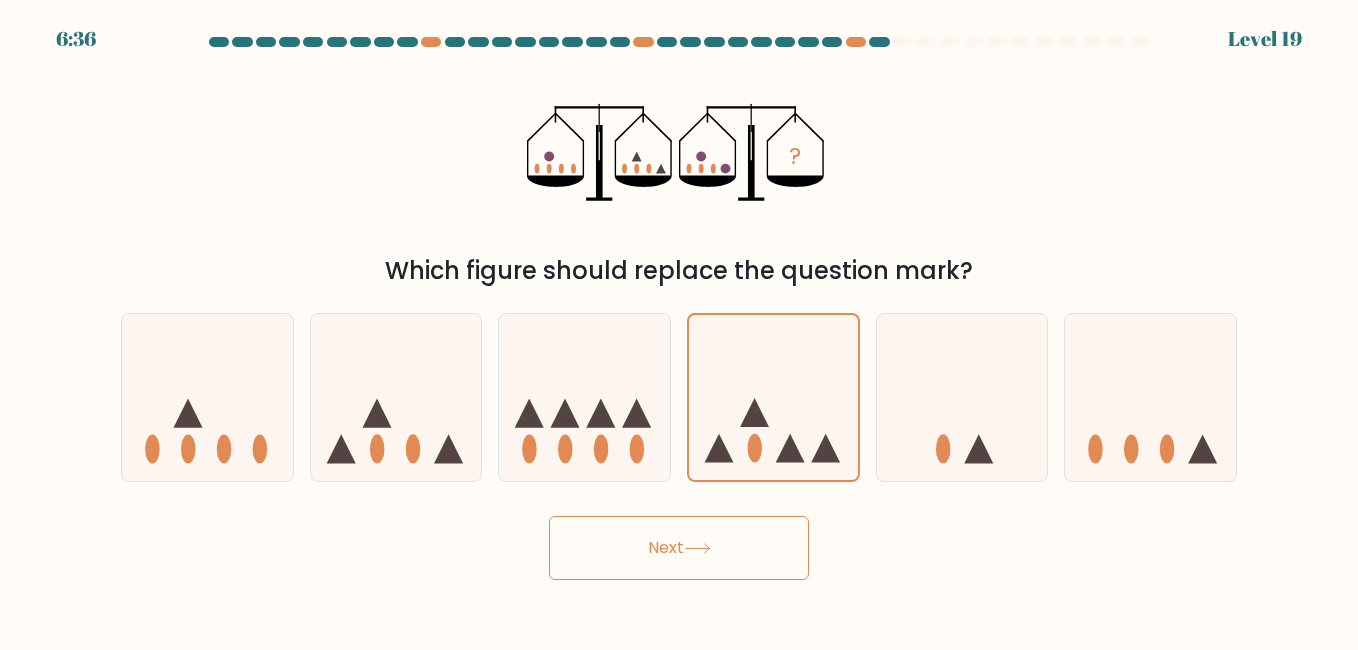 click on "Next" at bounding box center (679, 548) 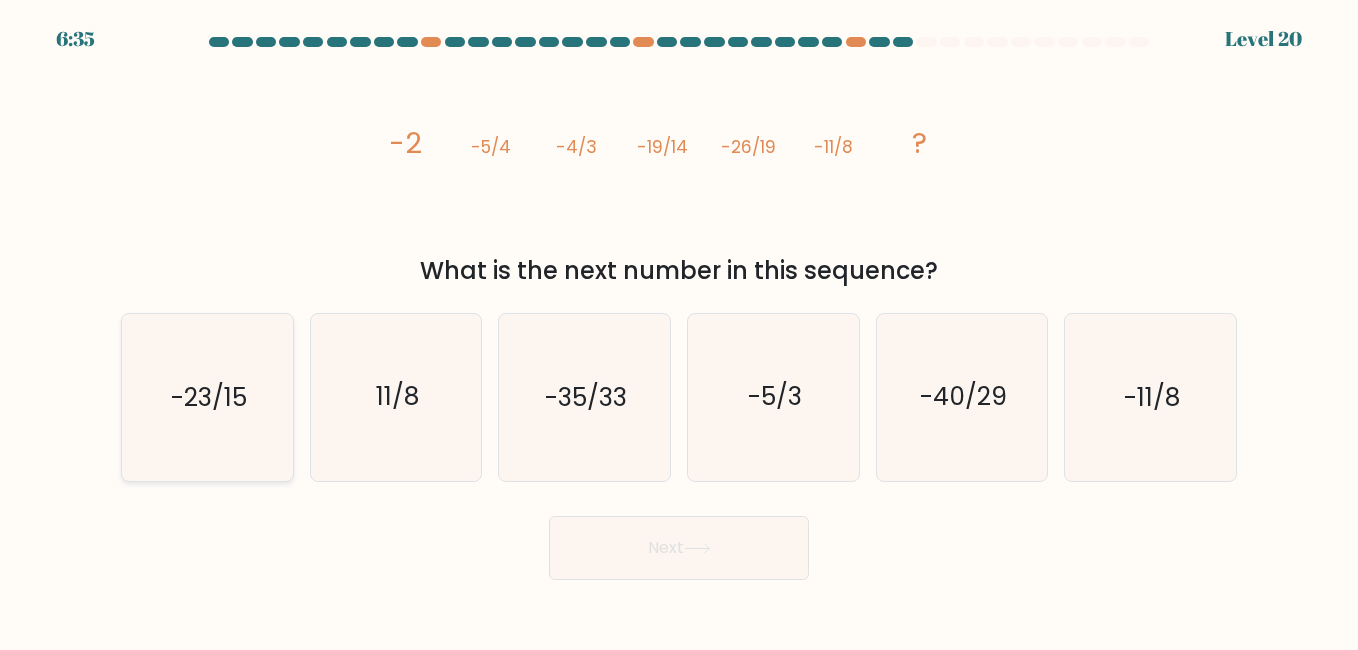 click on "-23/15" at bounding box center (207, 397) 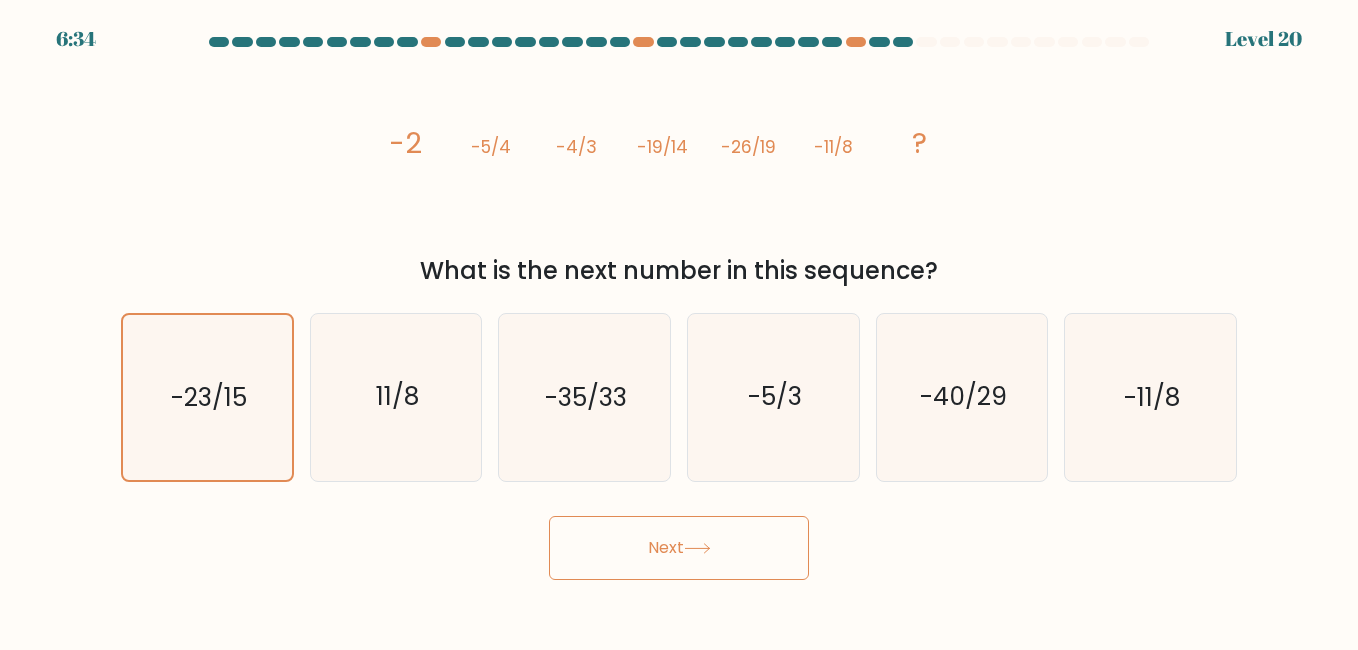 click on "Next" at bounding box center [679, 548] 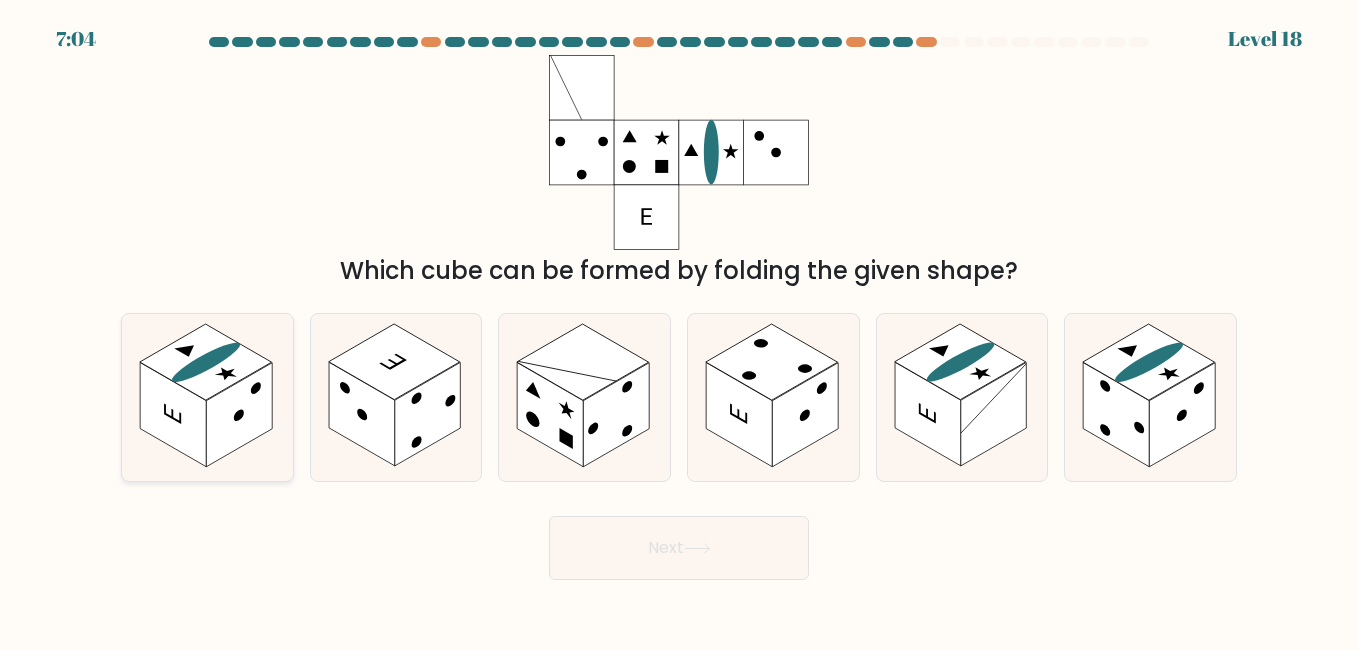 click at bounding box center (173, 415) 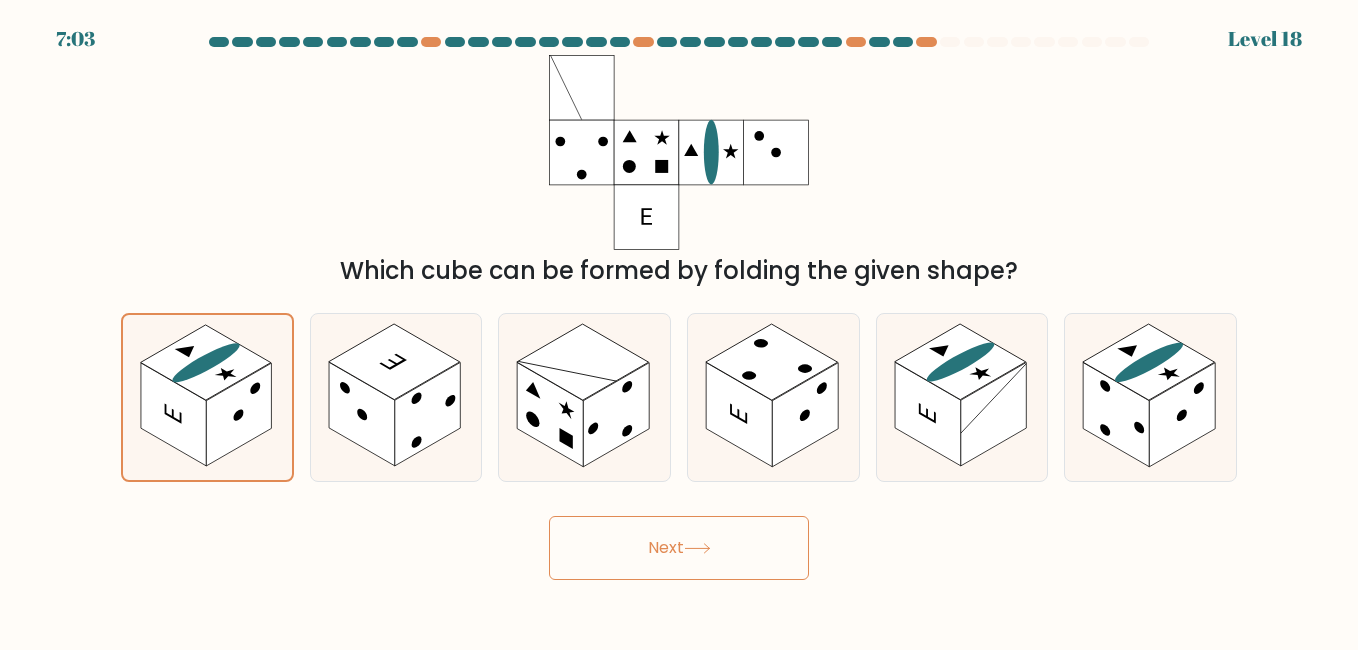 click on "Next" at bounding box center (679, 548) 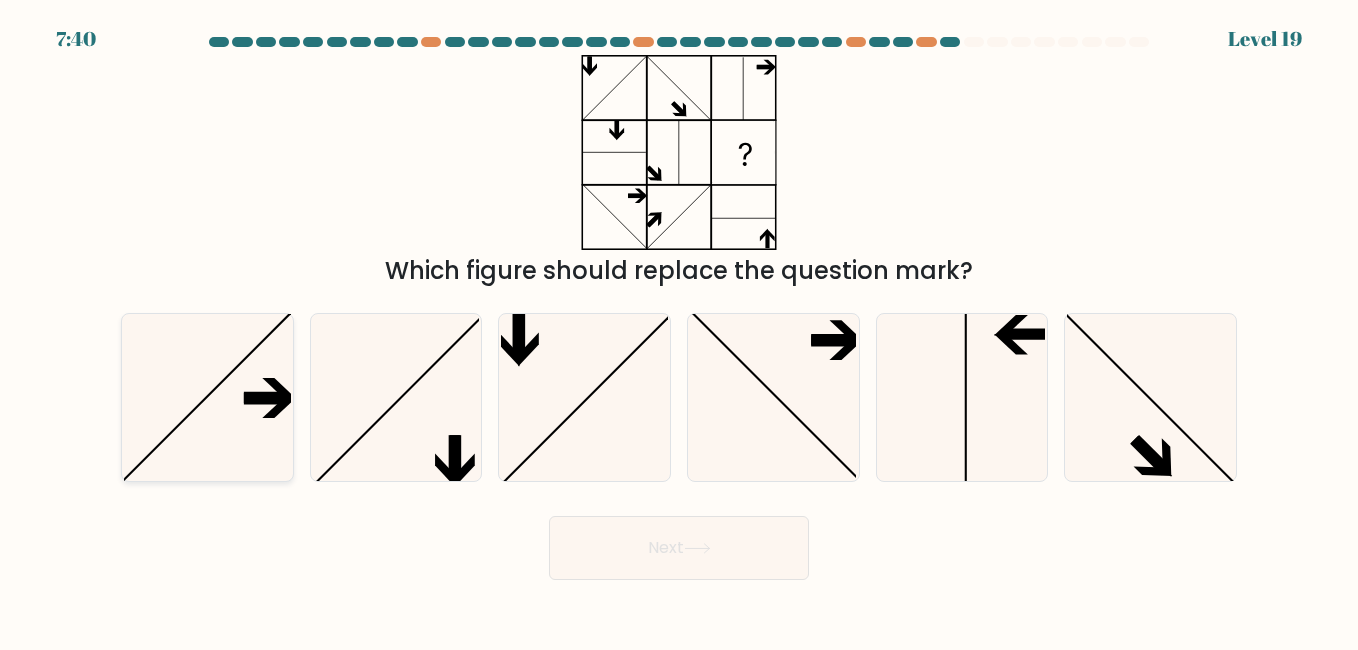 click at bounding box center (207, 397) 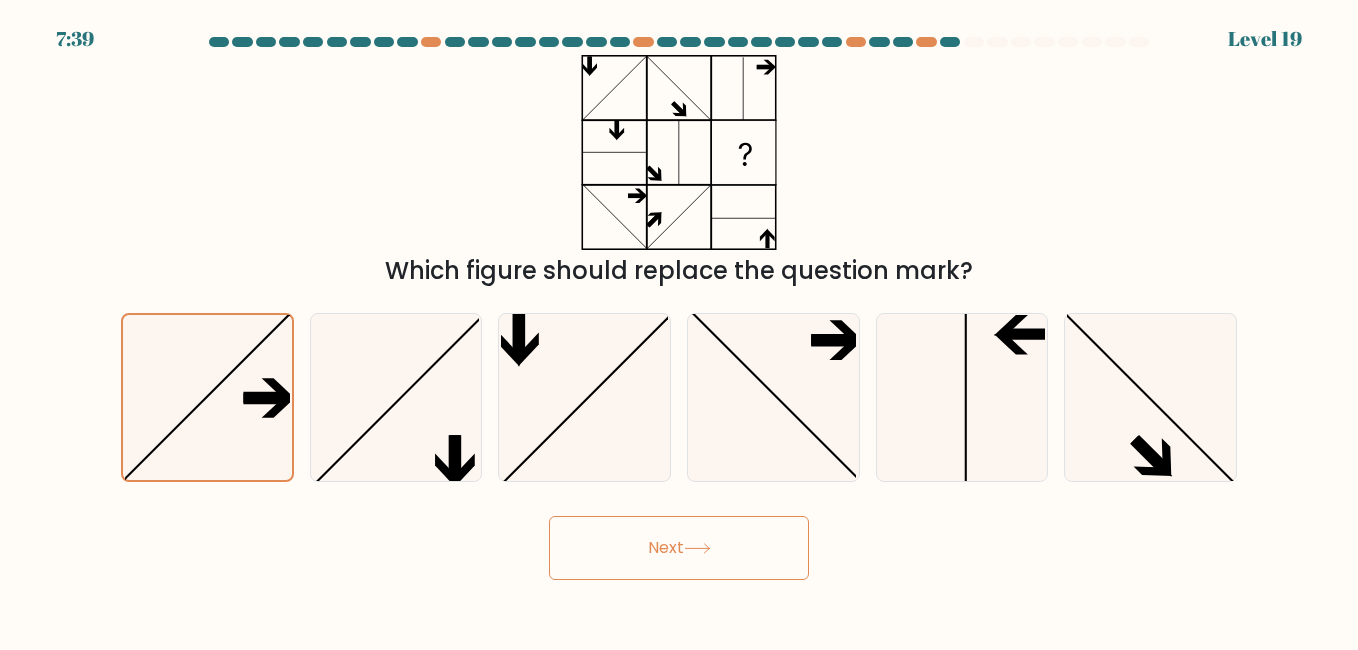 click on "Next" at bounding box center (679, 548) 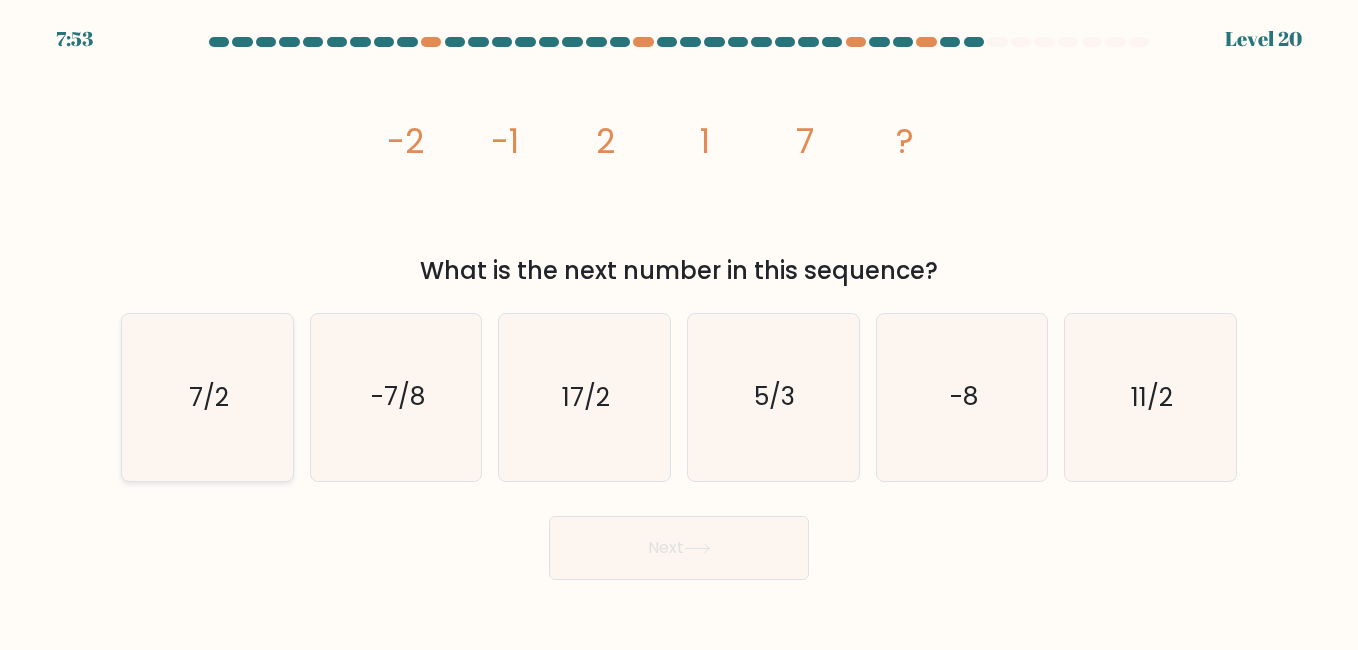 click on "7/2" at bounding box center [207, 397] 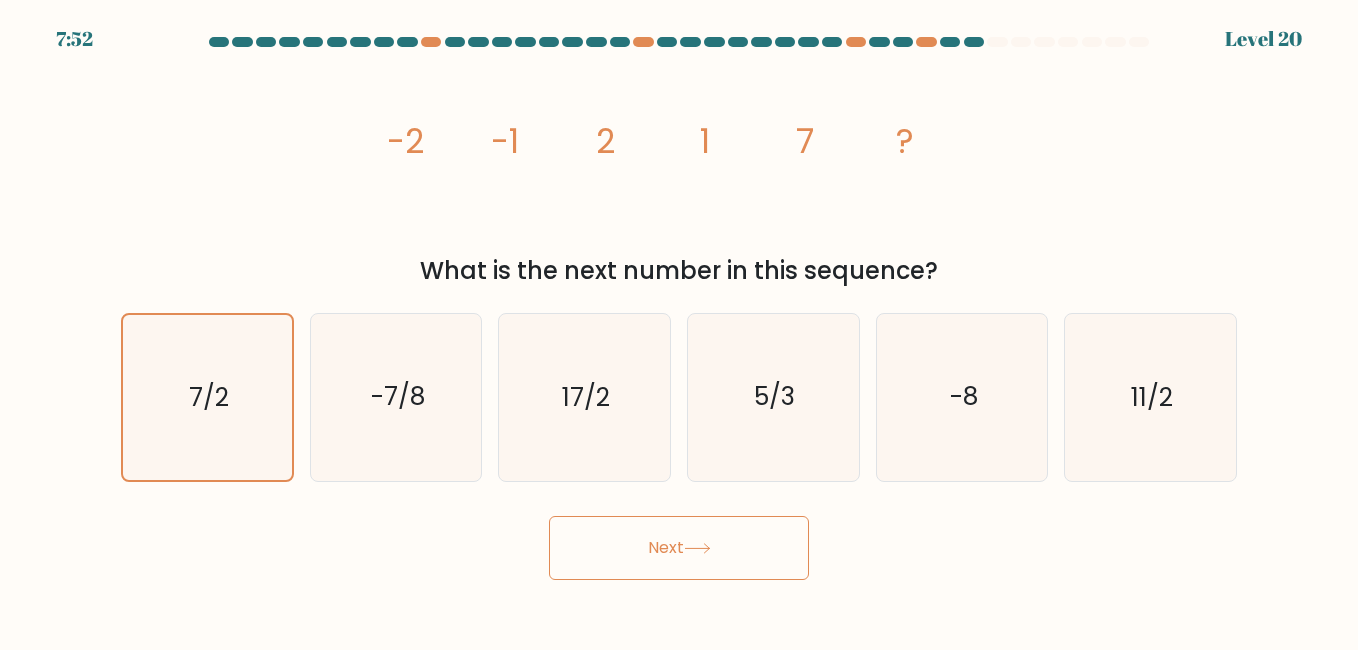 click on "Next" at bounding box center (679, 548) 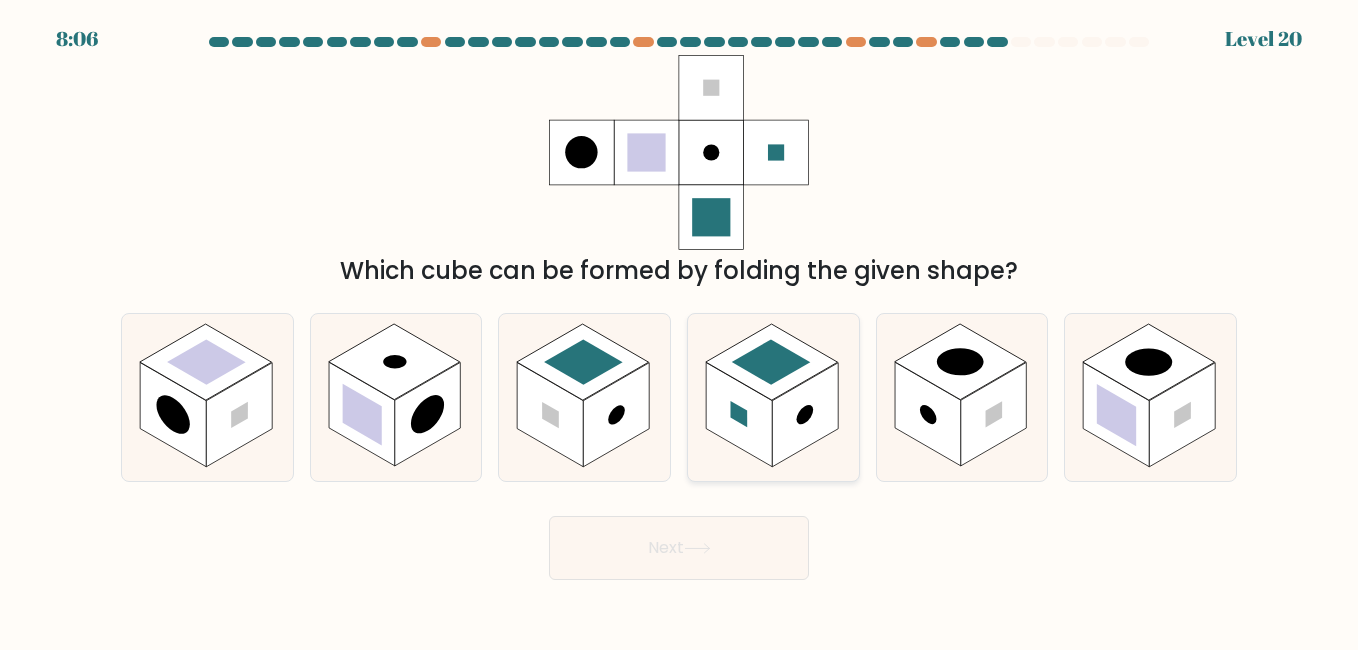 click at bounding box center (805, 415) 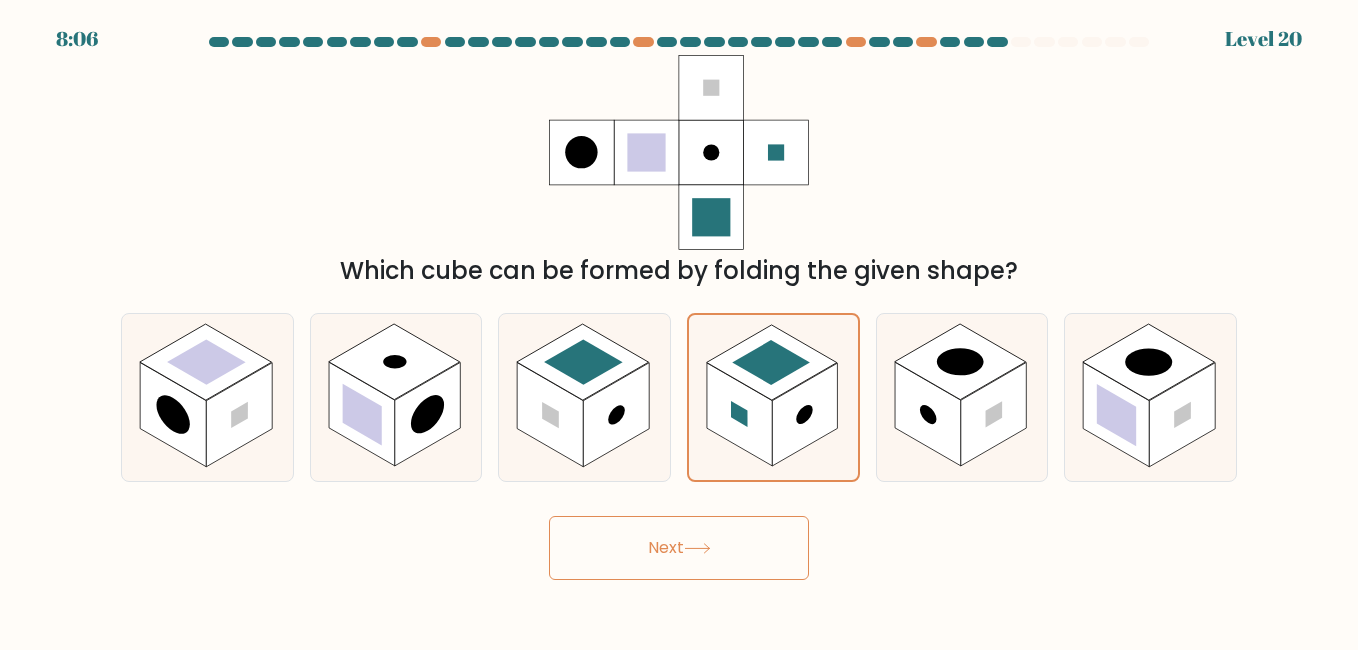 click on "Next" at bounding box center [679, 548] 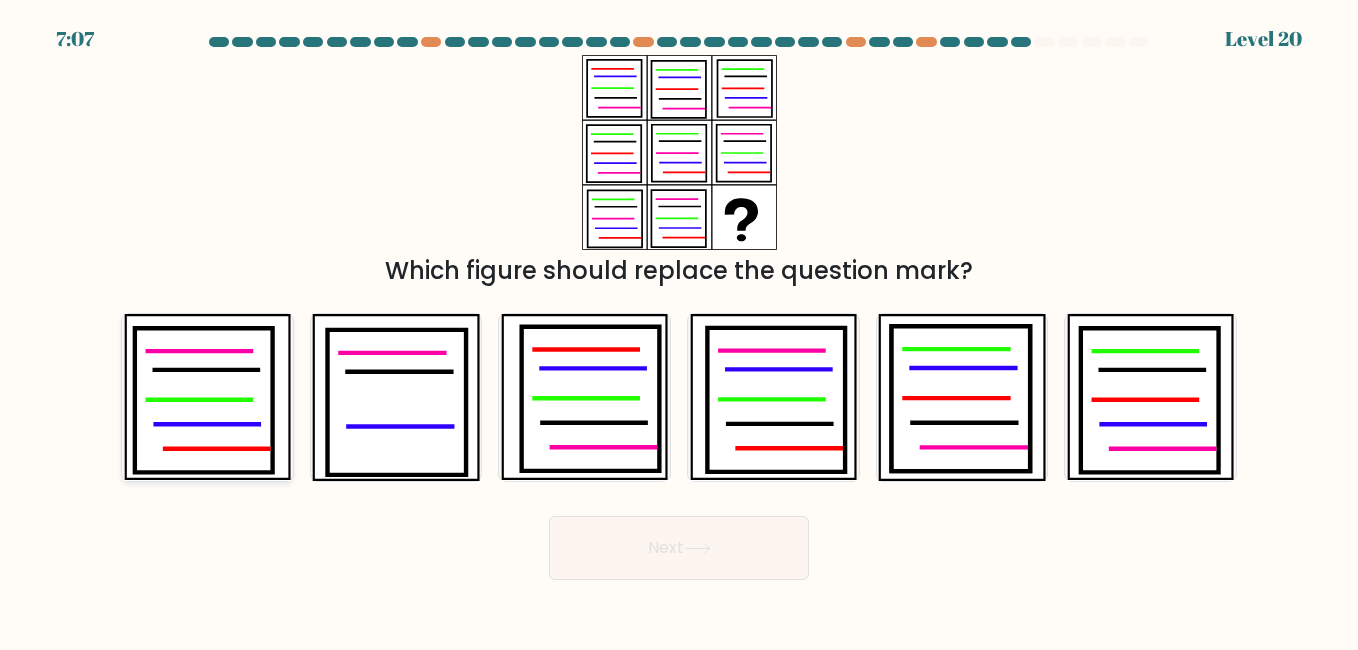 click at bounding box center [203, 401] 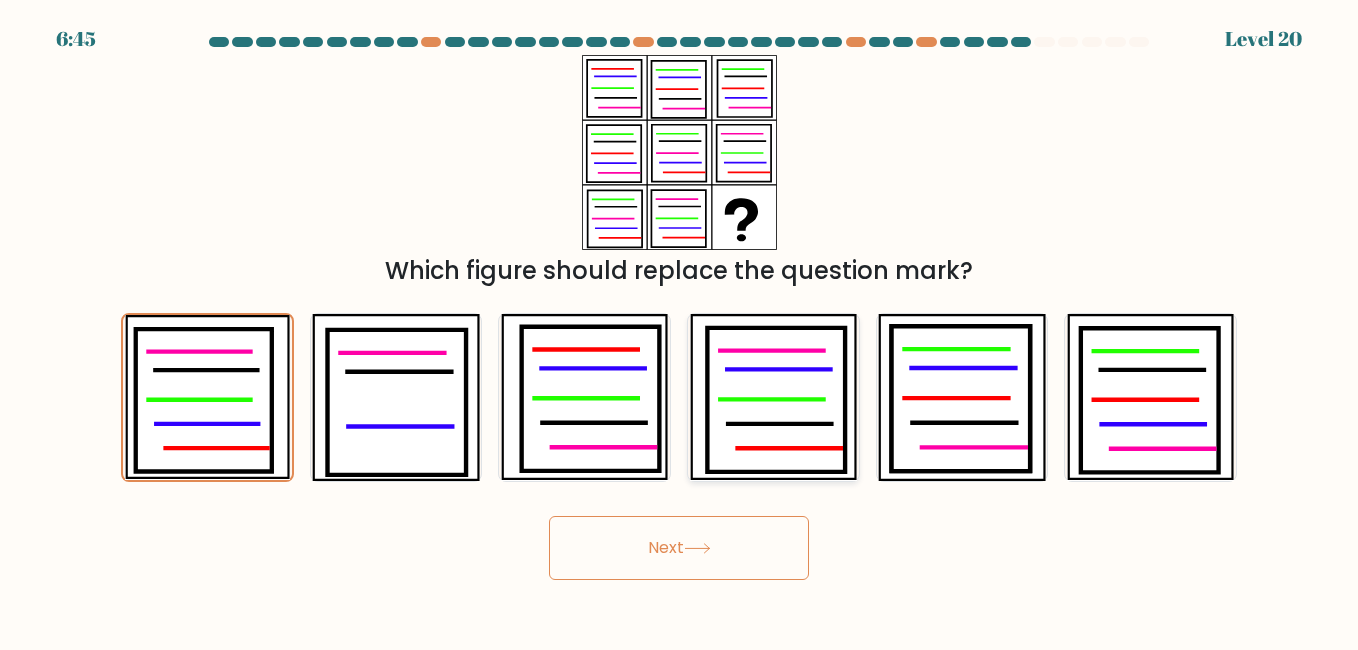 click at bounding box center (776, 400) 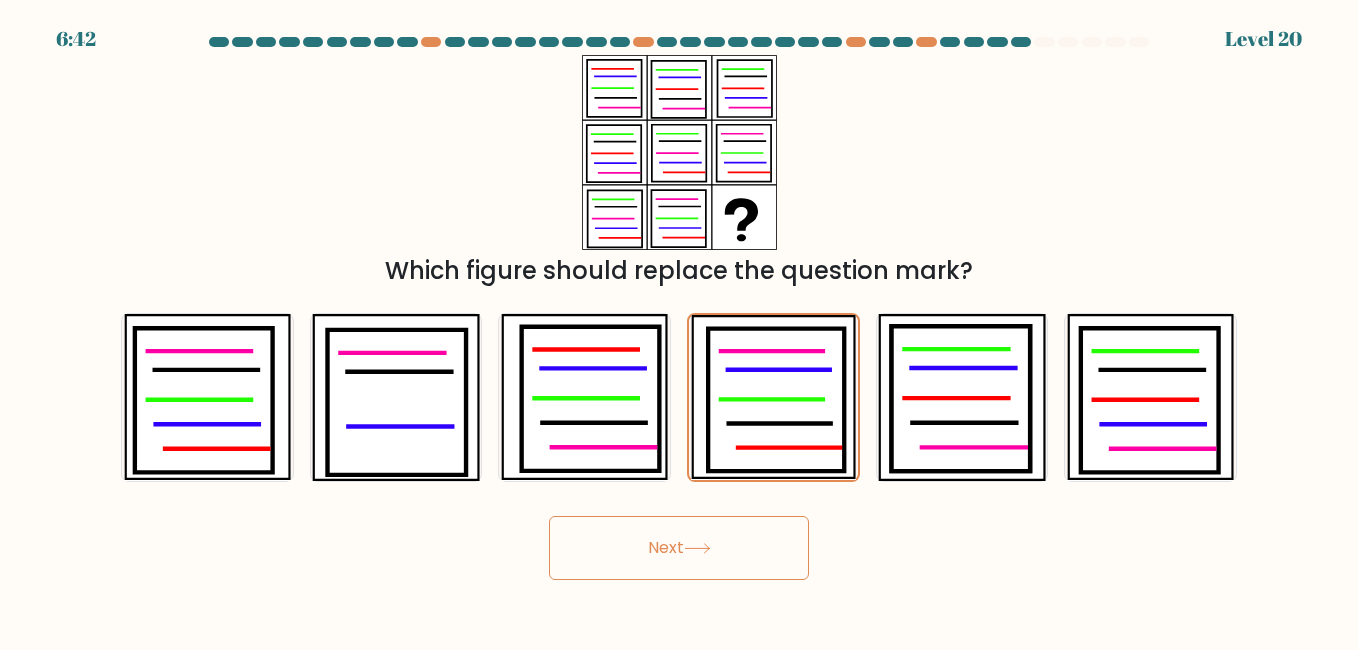 click on "Next" at bounding box center (679, 548) 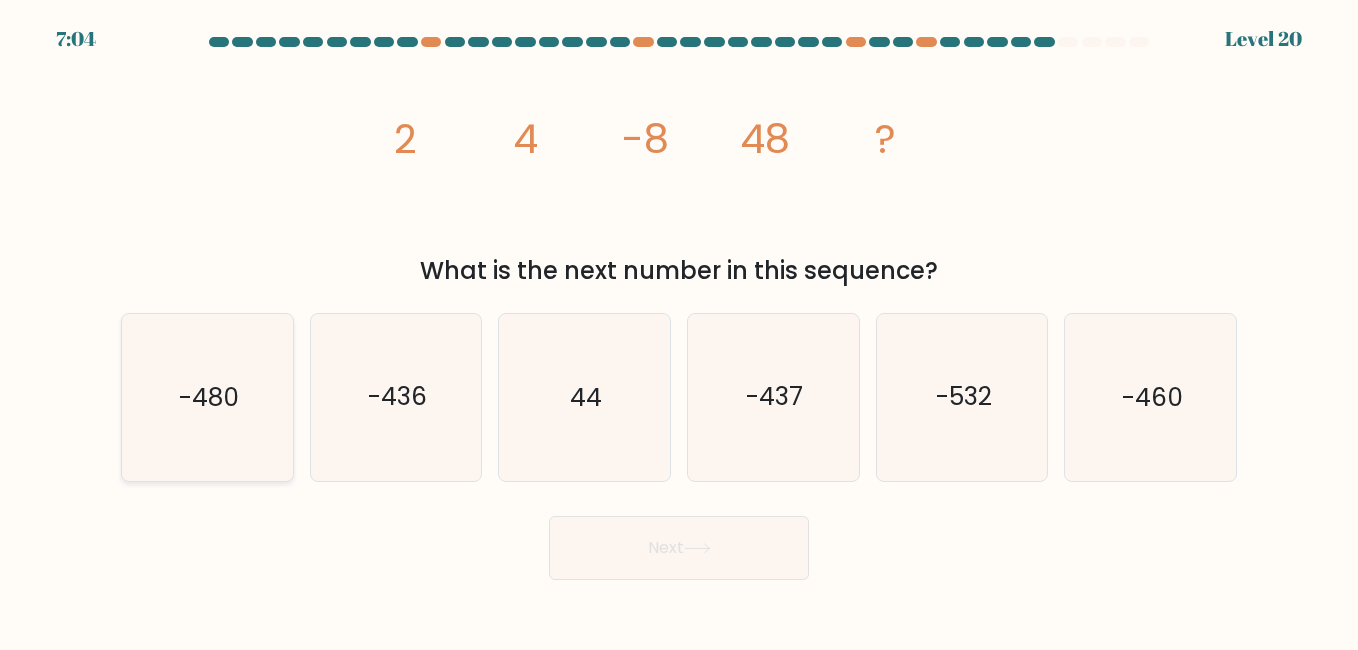 click on "-480" at bounding box center [207, 397] 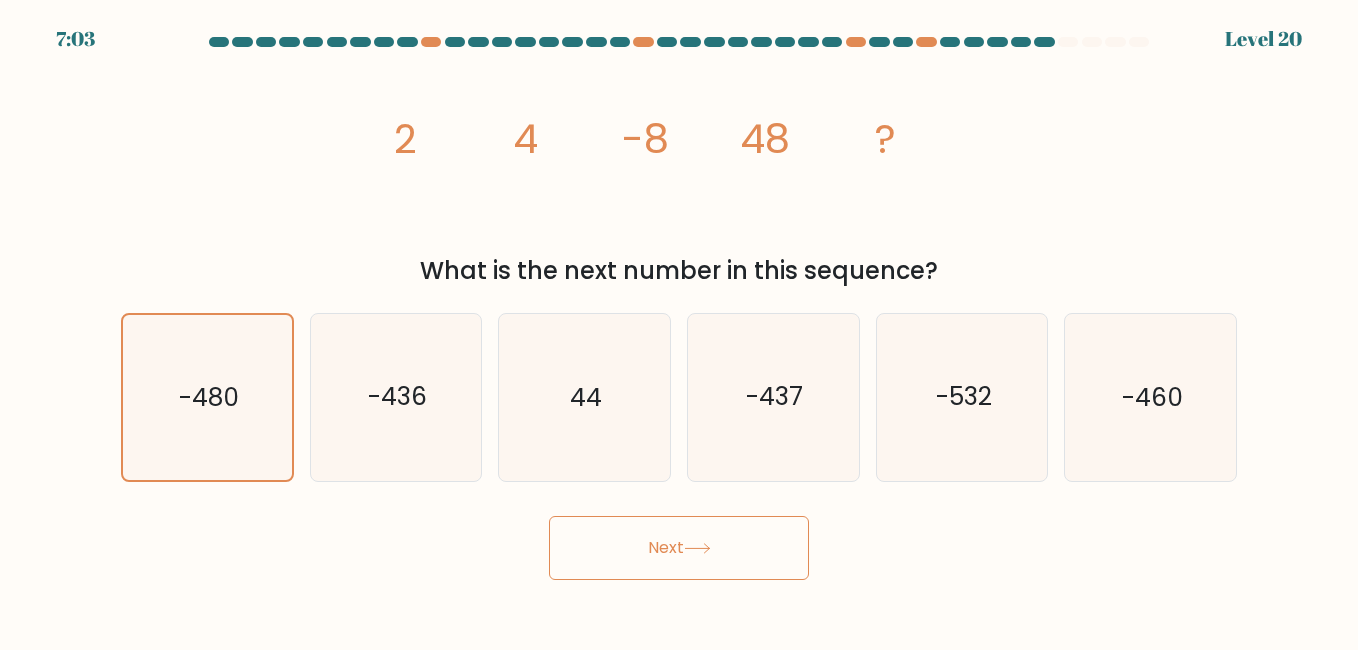 click on "Next" at bounding box center [679, 548] 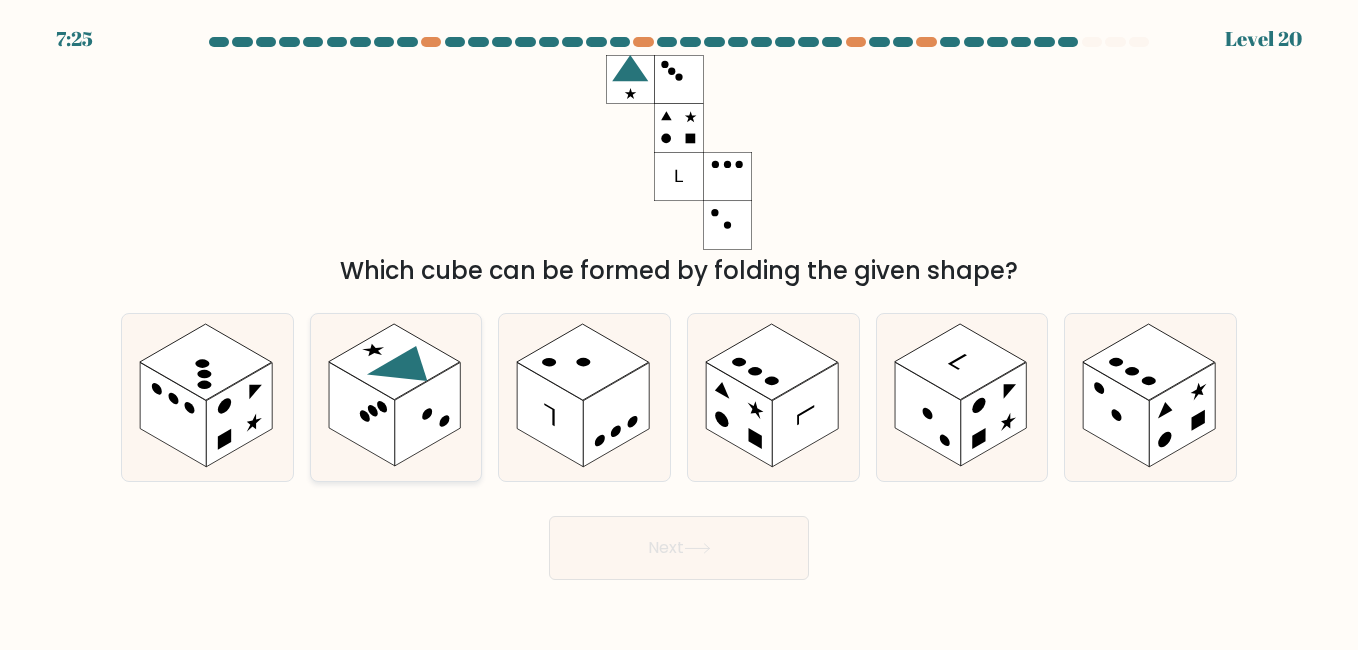 click at bounding box center [428, 415] 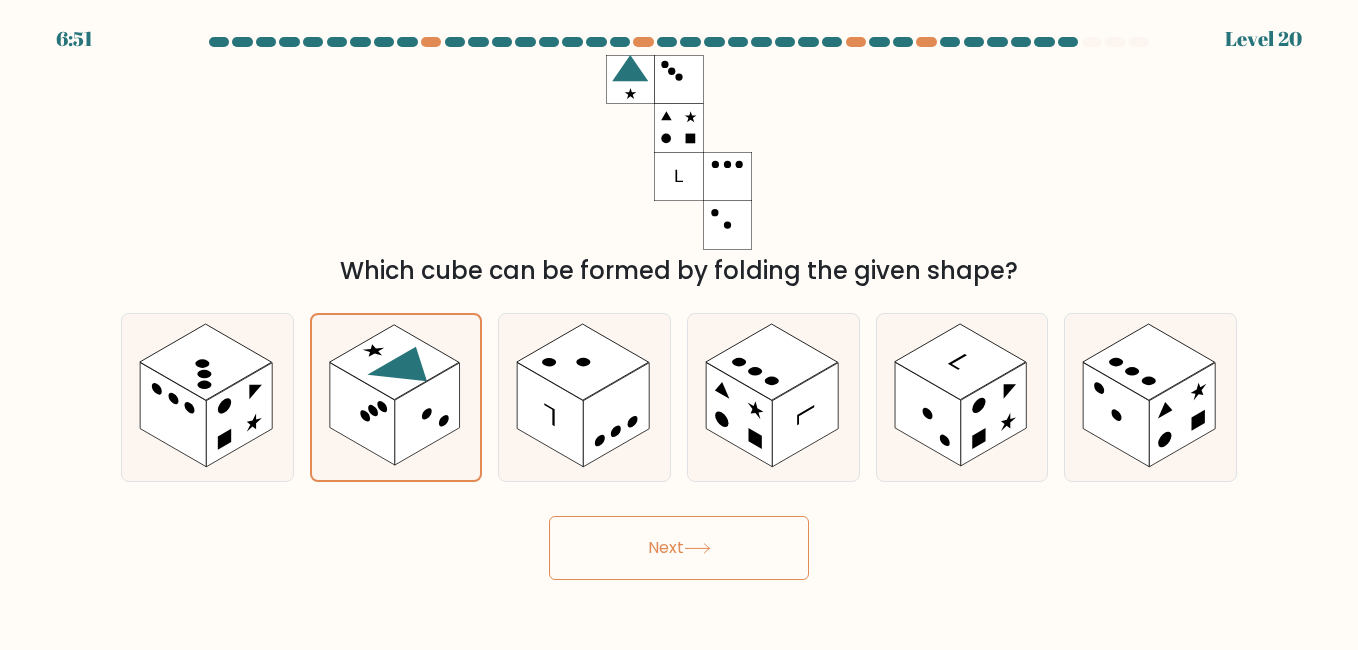 click on "Next" at bounding box center (679, 548) 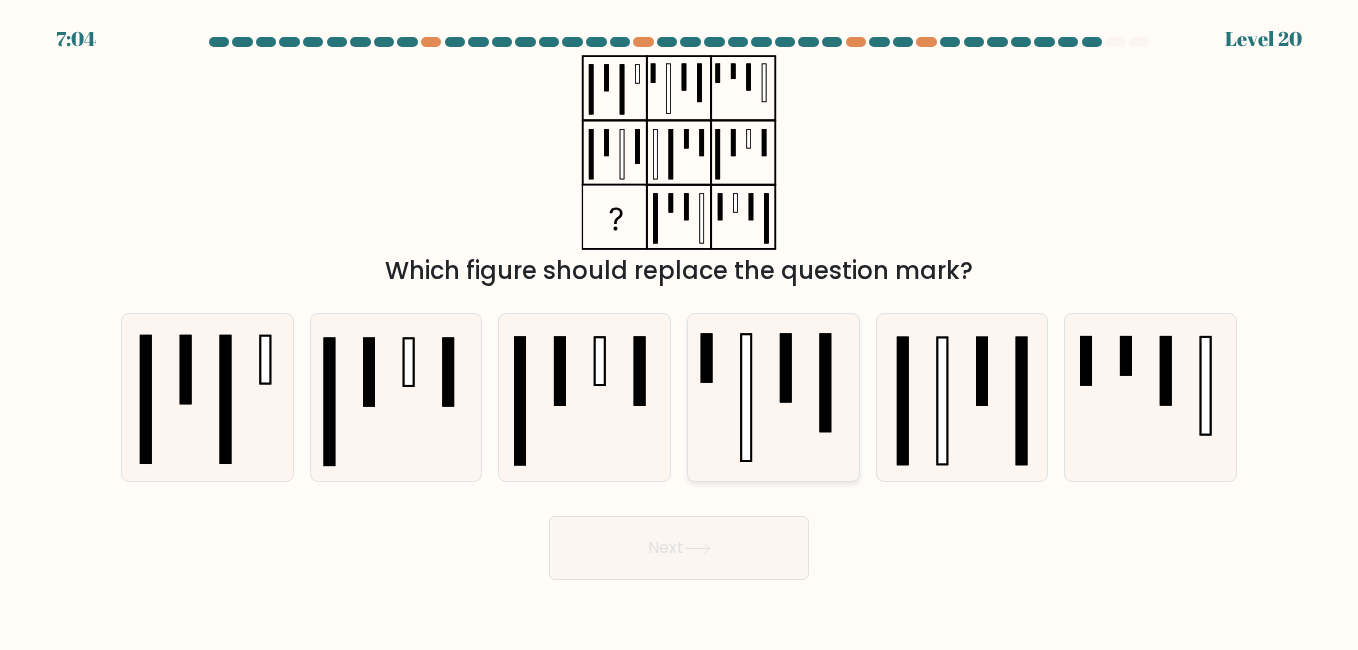 click at bounding box center (786, 368) 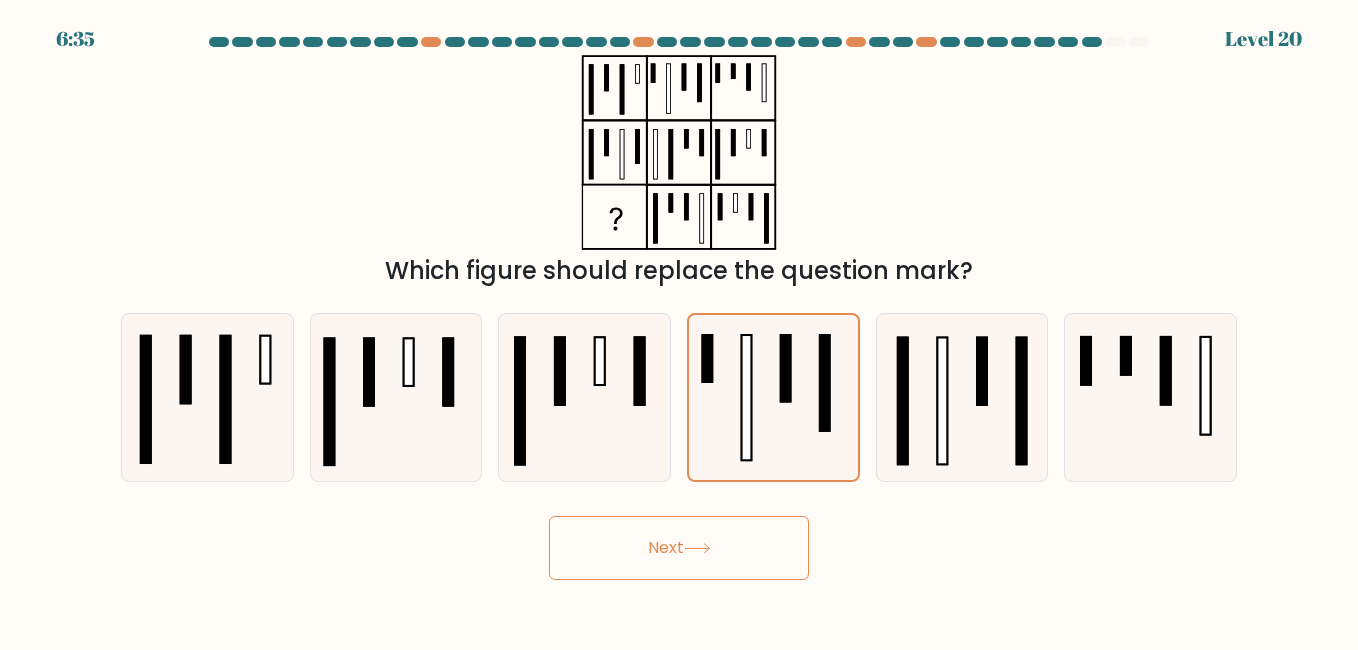 click at bounding box center (697, 548) 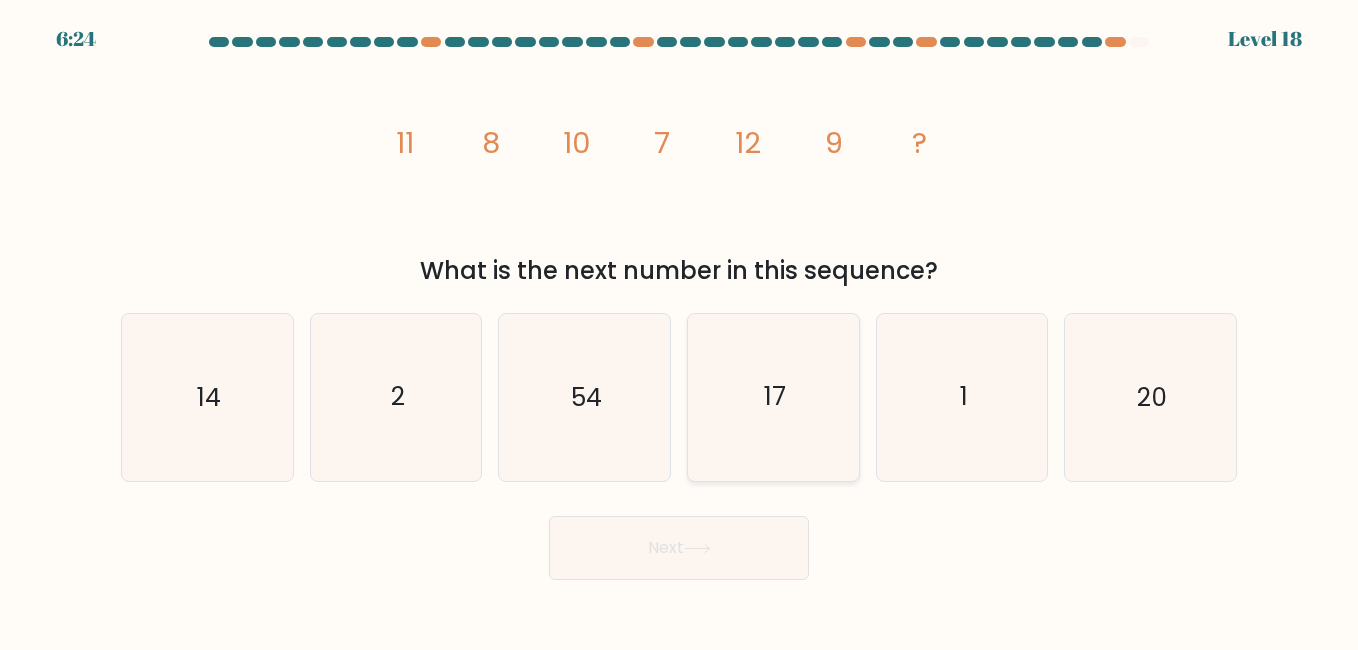 click on "17" at bounding box center [773, 397] 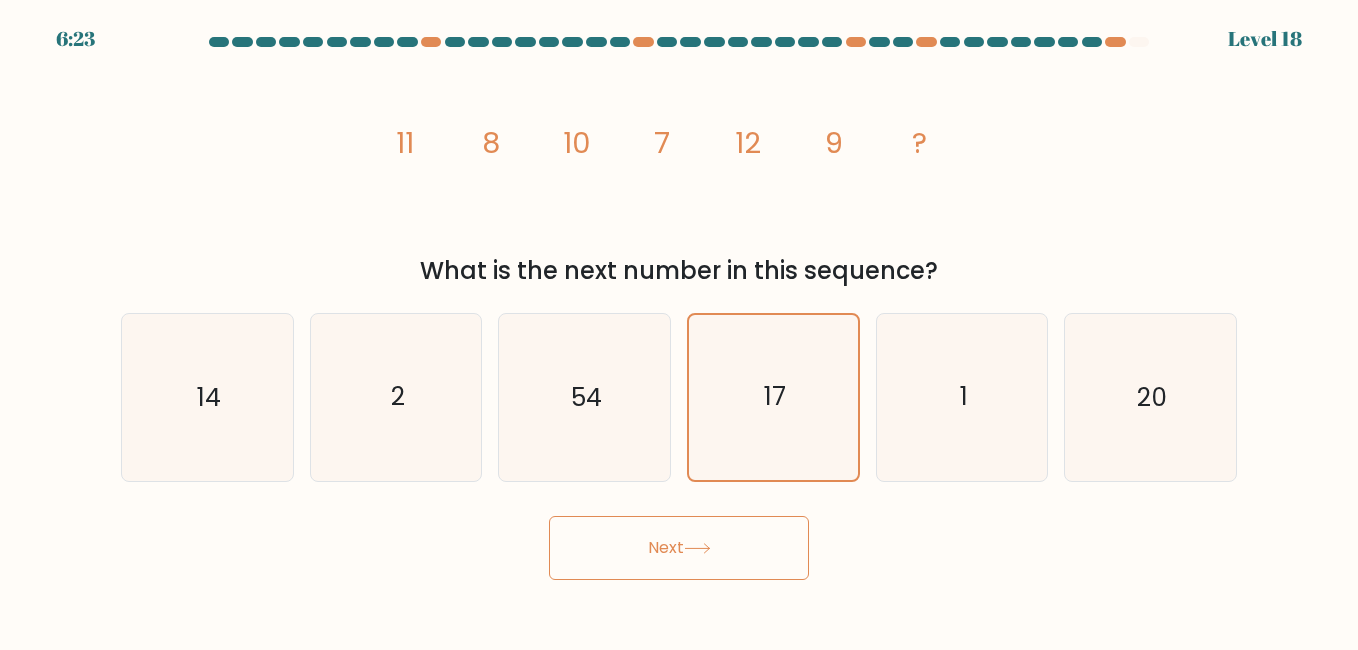 click on "Next" at bounding box center (679, 548) 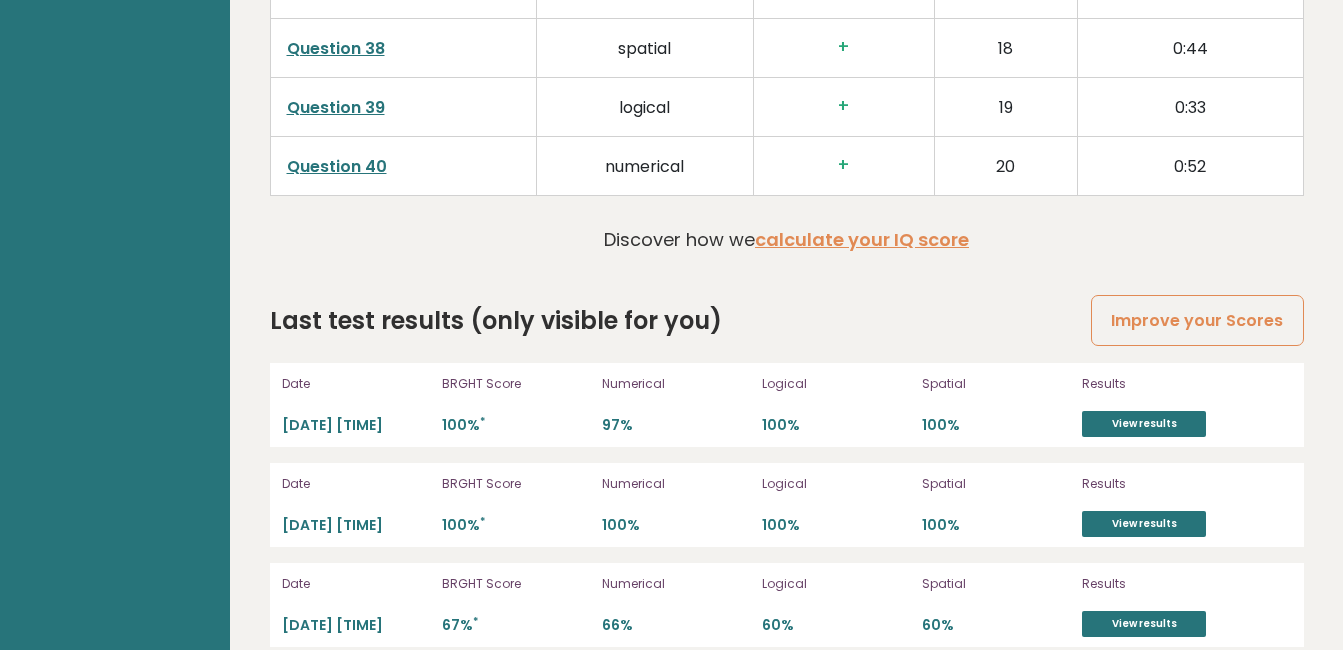 scroll, scrollTop: 5300, scrollLeft: 0, axis: vertical 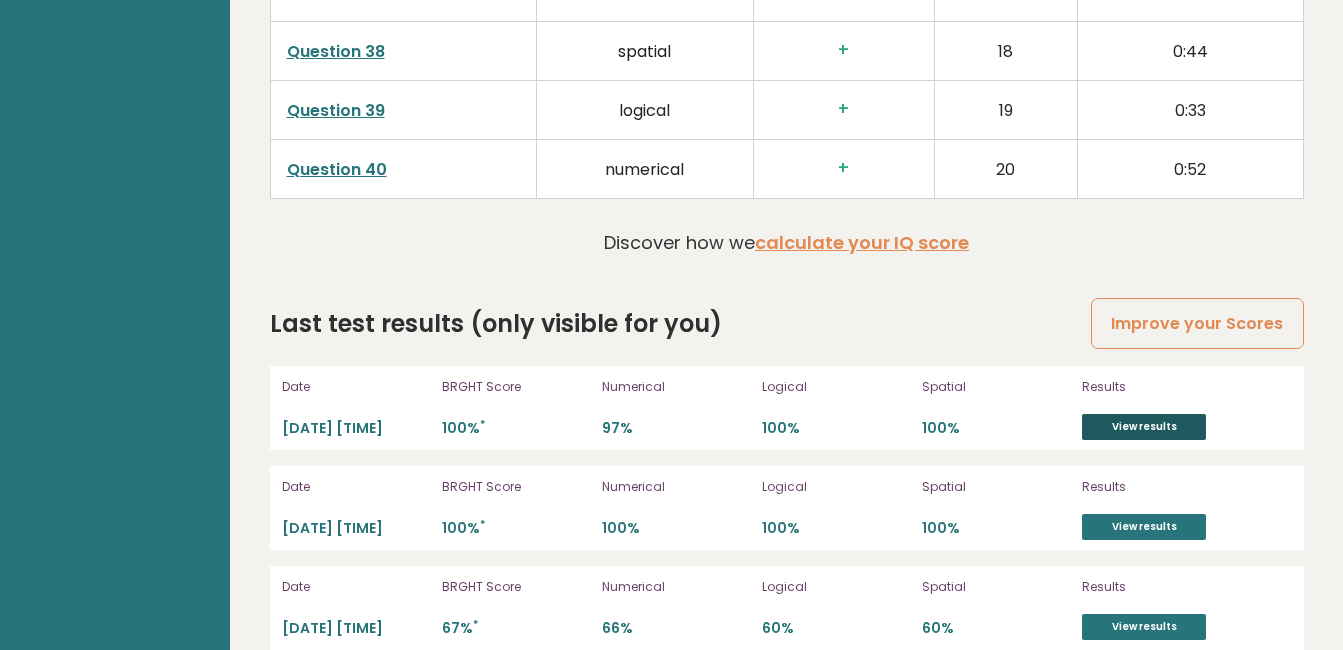 click on "View results" at bounding box center (1144, 427) 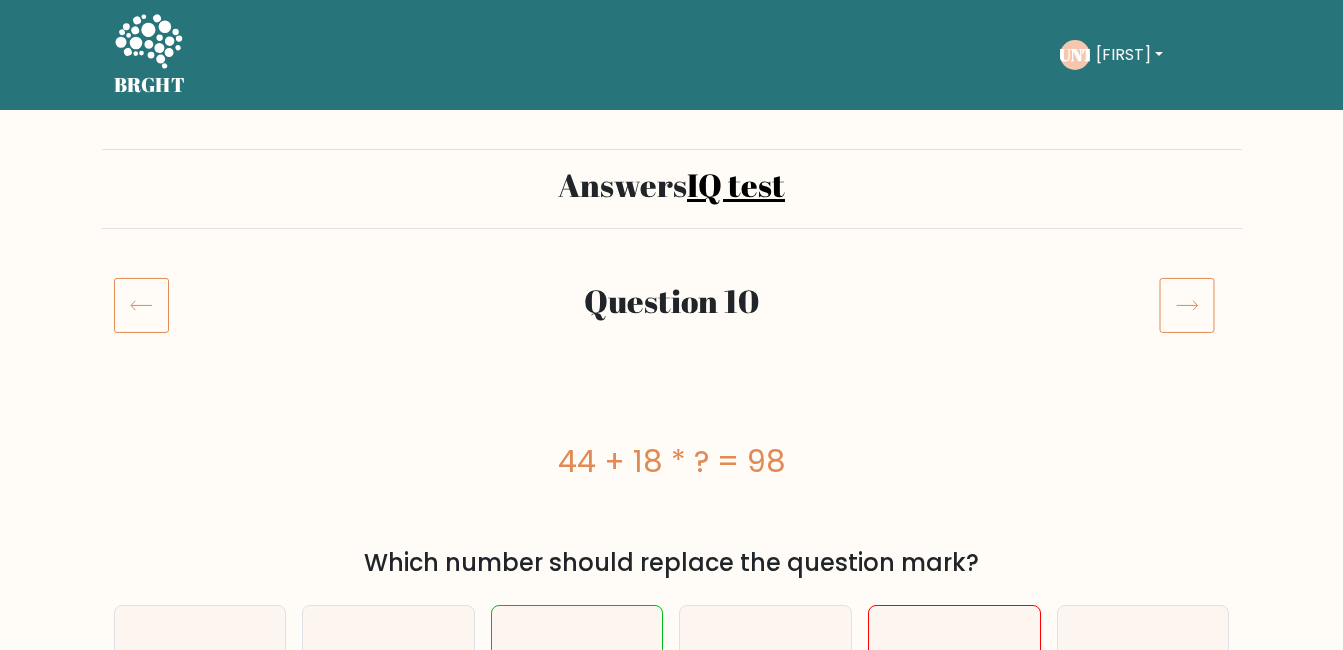 scroll, scrollTop: 200, scrollLeft: 0, axis: vertical 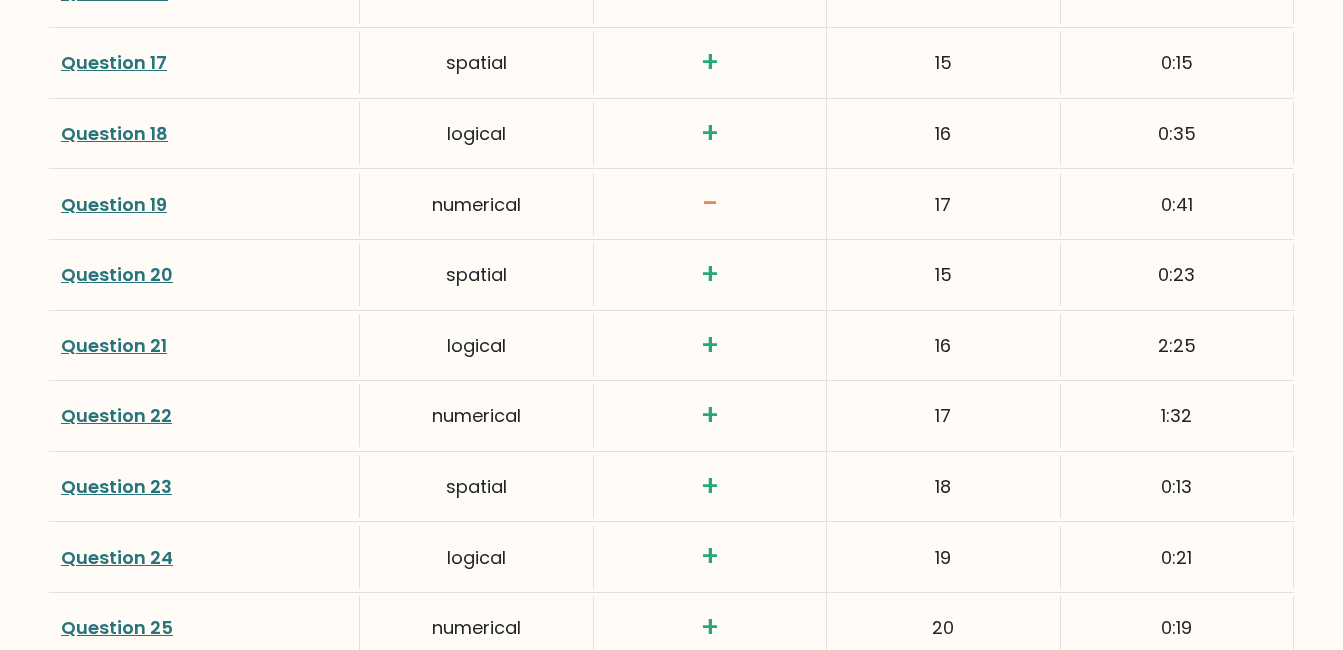 click on "Question 19" at bounding box center [114, 204] 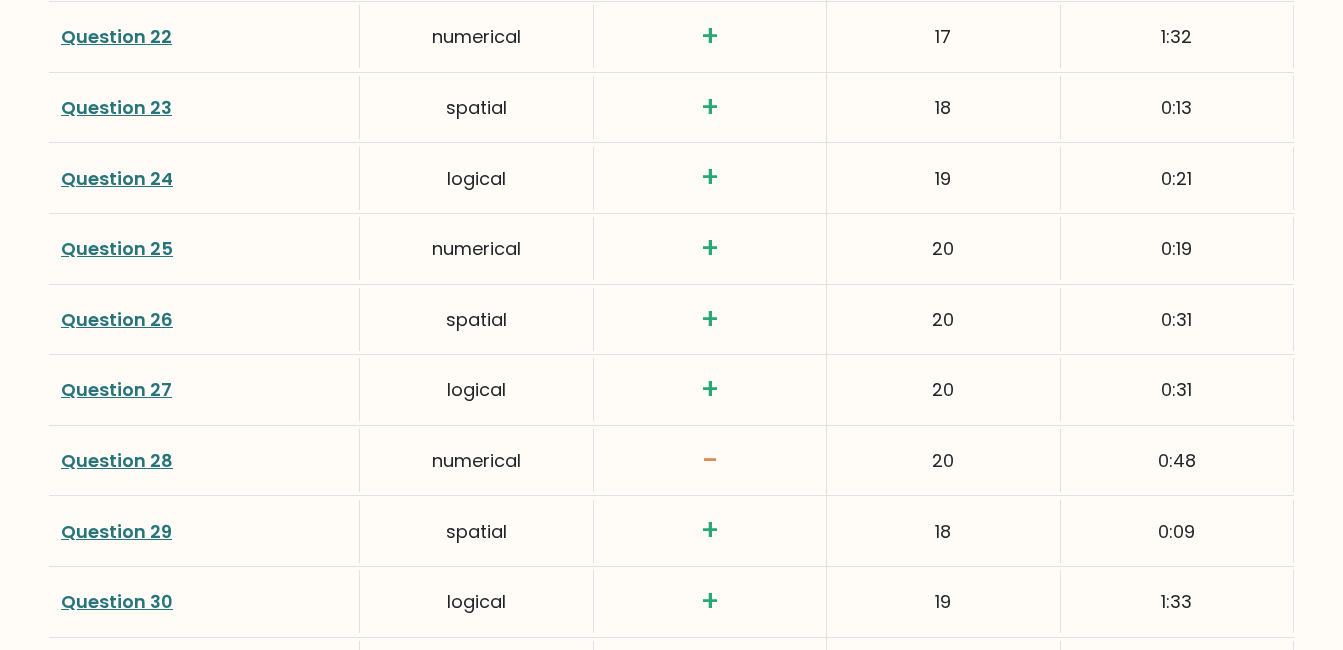 scroll, scrollTop: 4400, scrollLeft: 0, axis: vertical 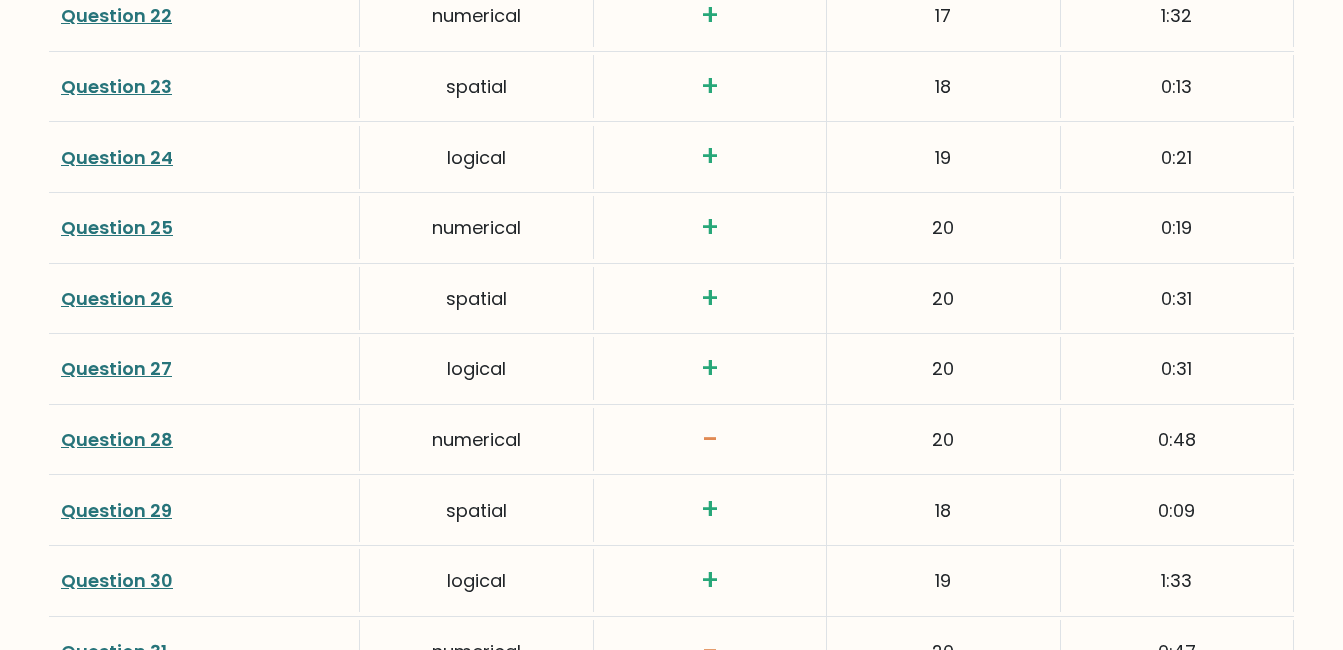 click on "Question 28" at bounding box center [117, 439] 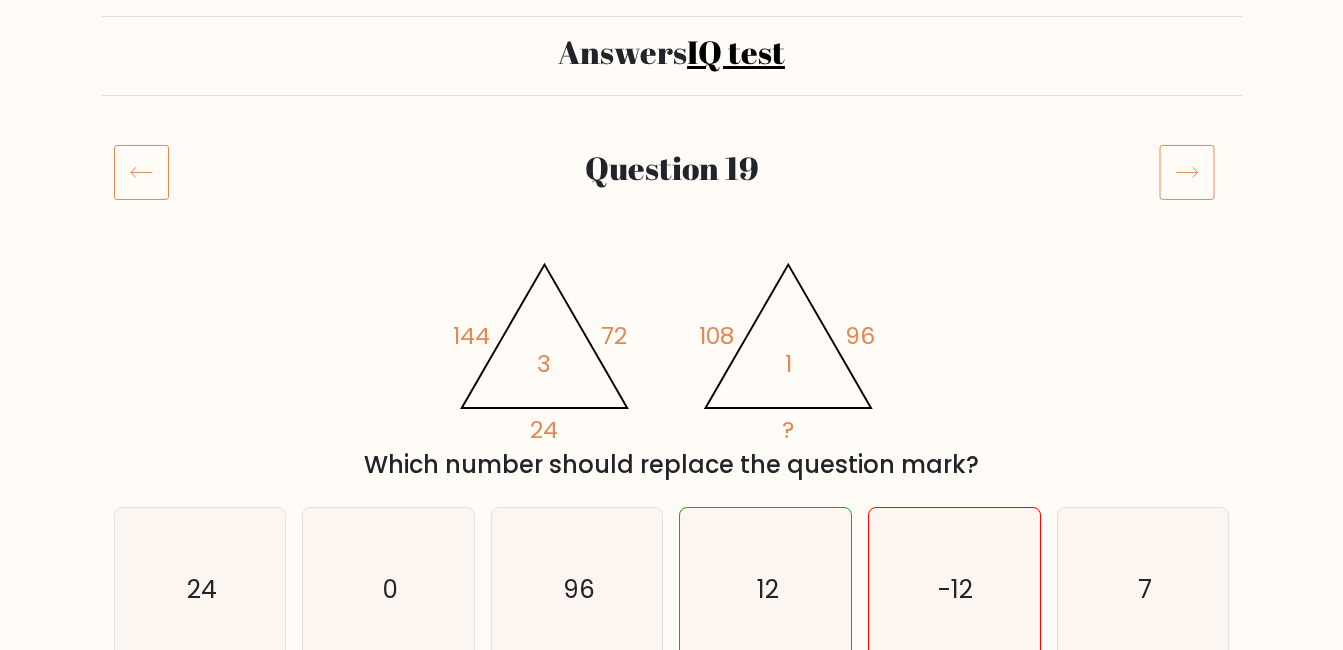 scroll, scrollTop: 100, scrollLeft: 0, axis: vertical 